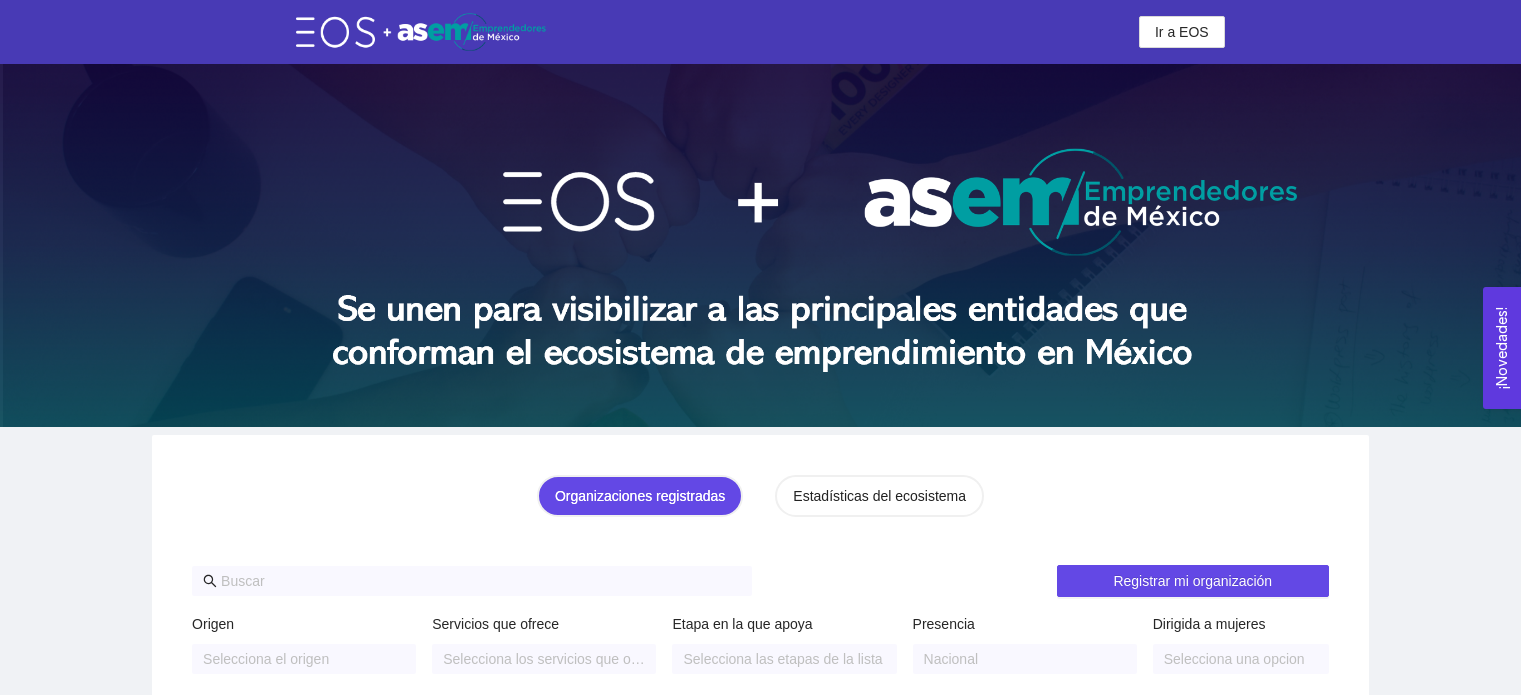 scroll, scrollTop: 0, scrollLeft: 0, axis: both 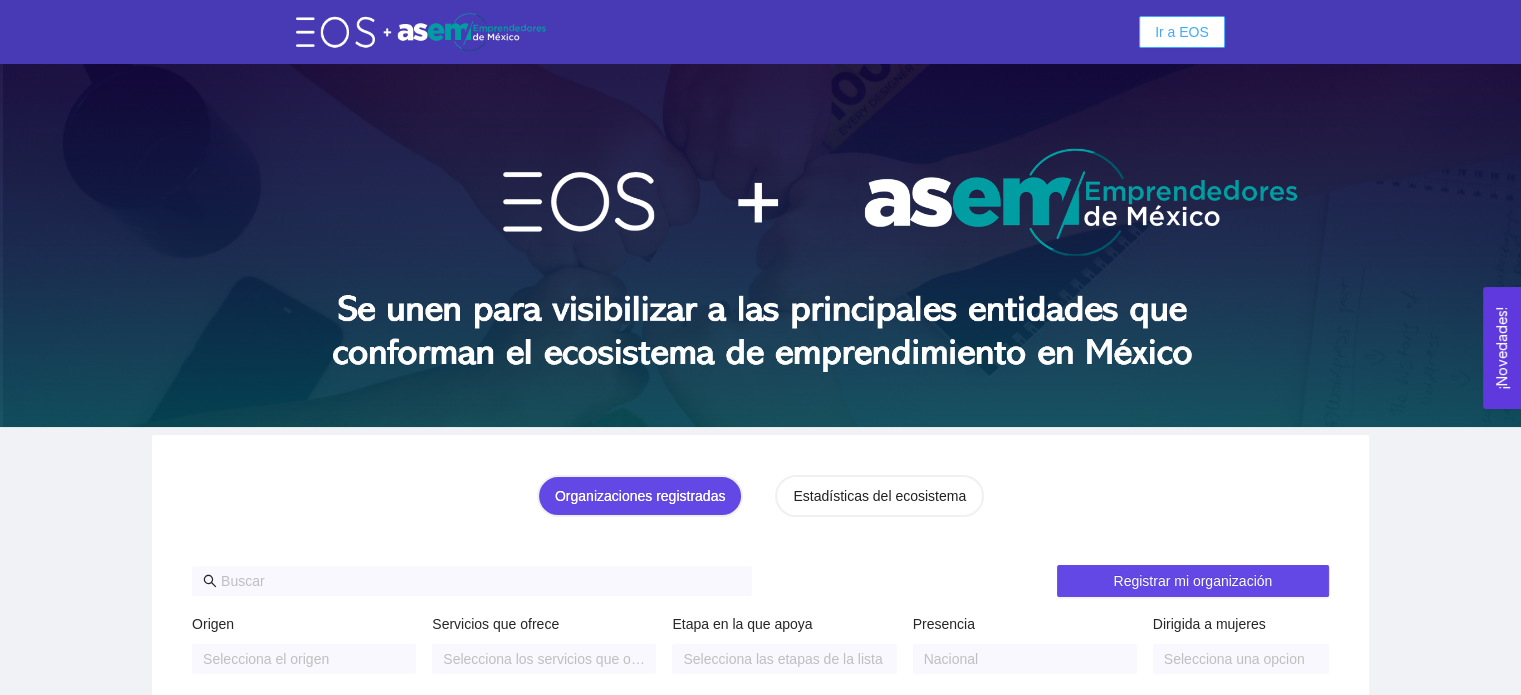 click on "Ir a EOS" at bounding box center (1182, 32) 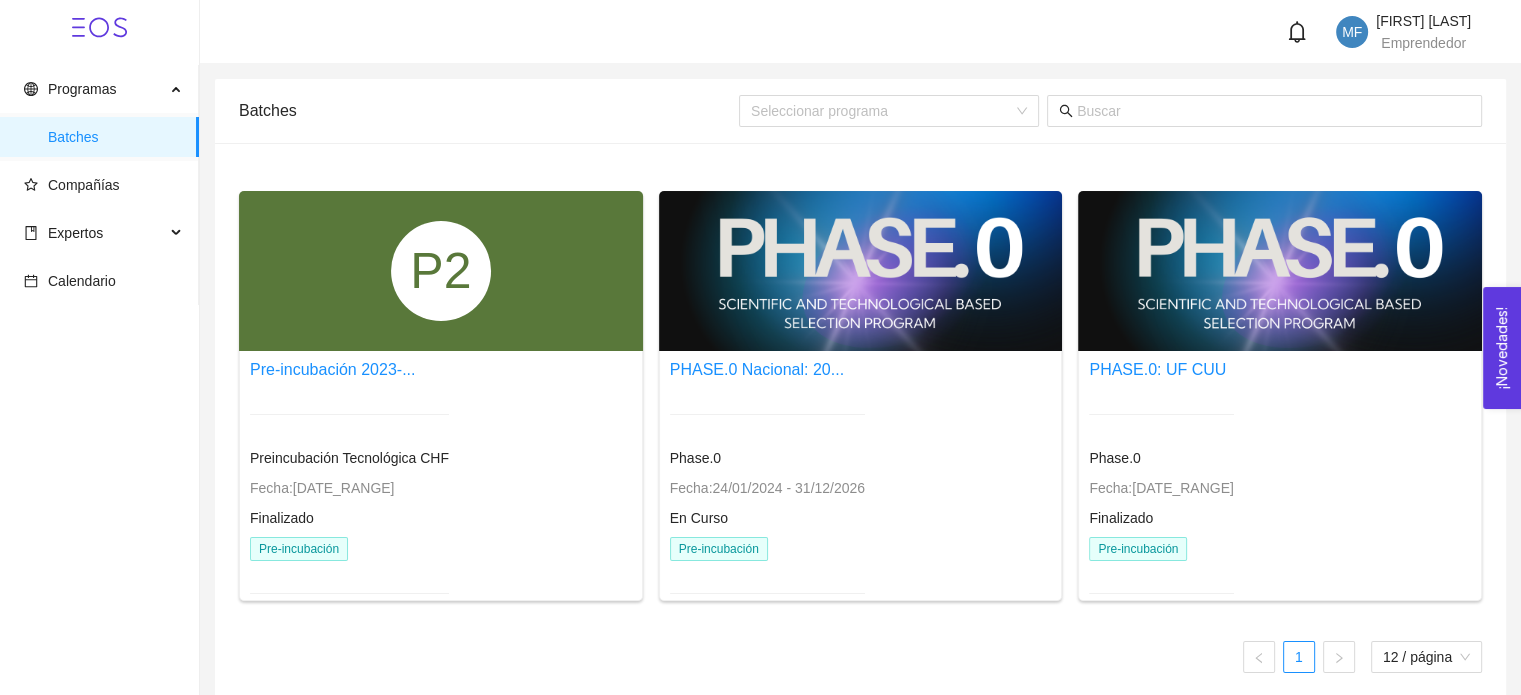 click on "1 12 / página" at bounding box center [860, 657] 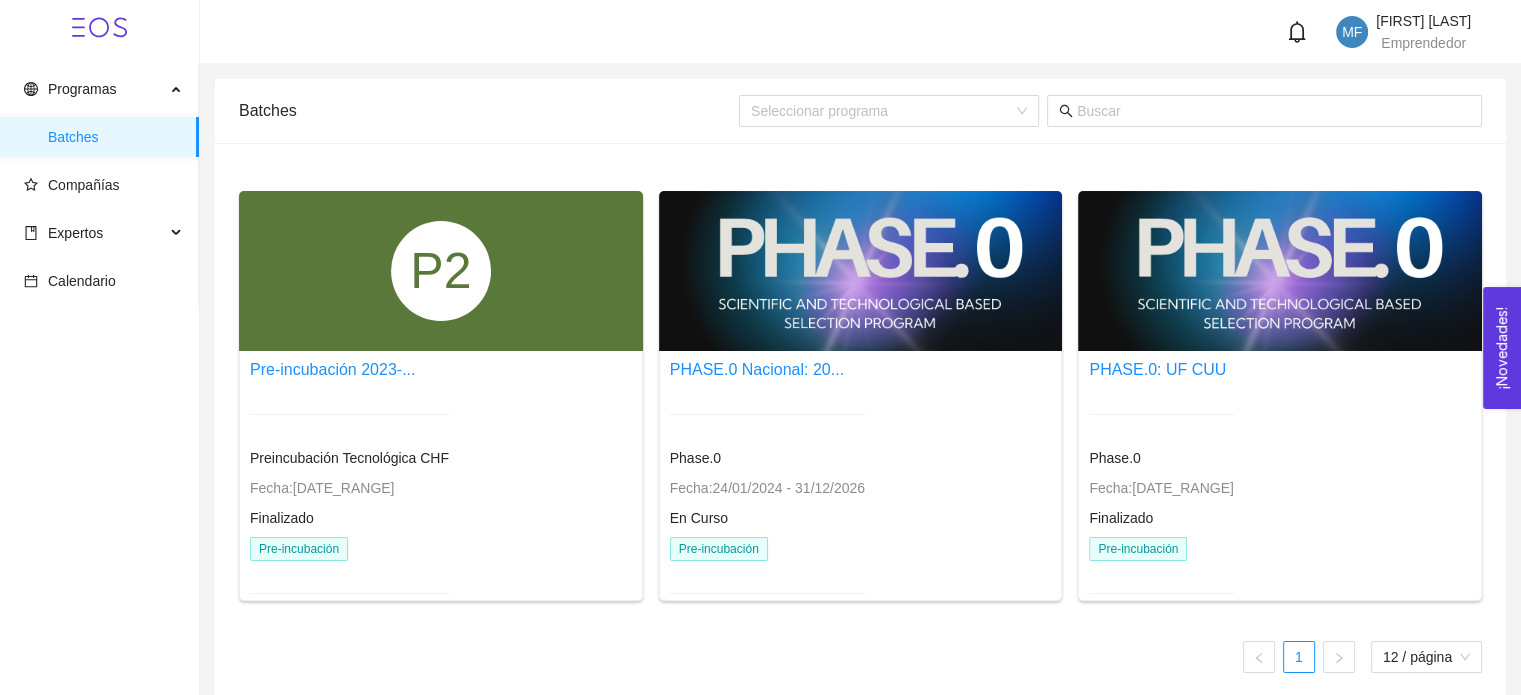 click on "PHASE.0 Nacional: [DATE_RANGE] En Curso Pre-incubación" at bounding box center (441, 487) 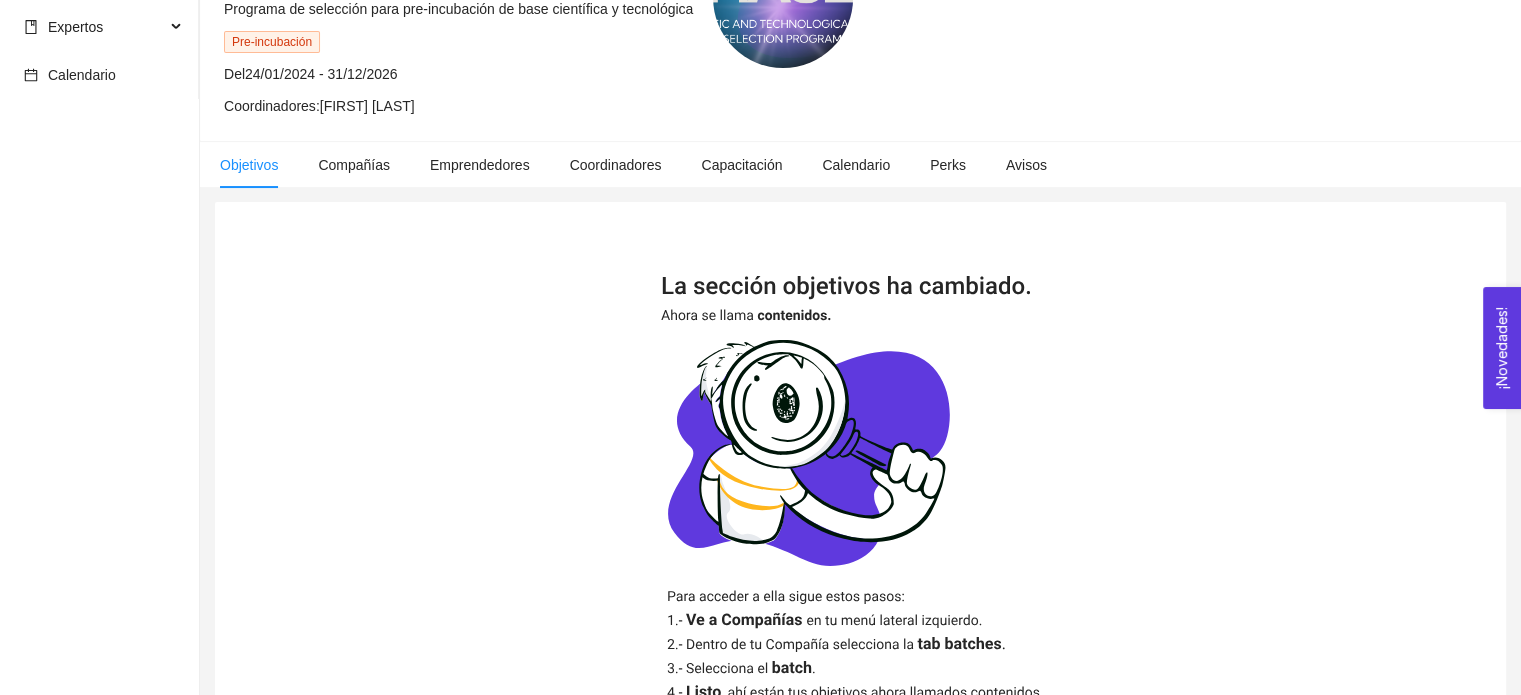 scroll, scrollTop: 427, scrollLeft: 0, axis: vertical 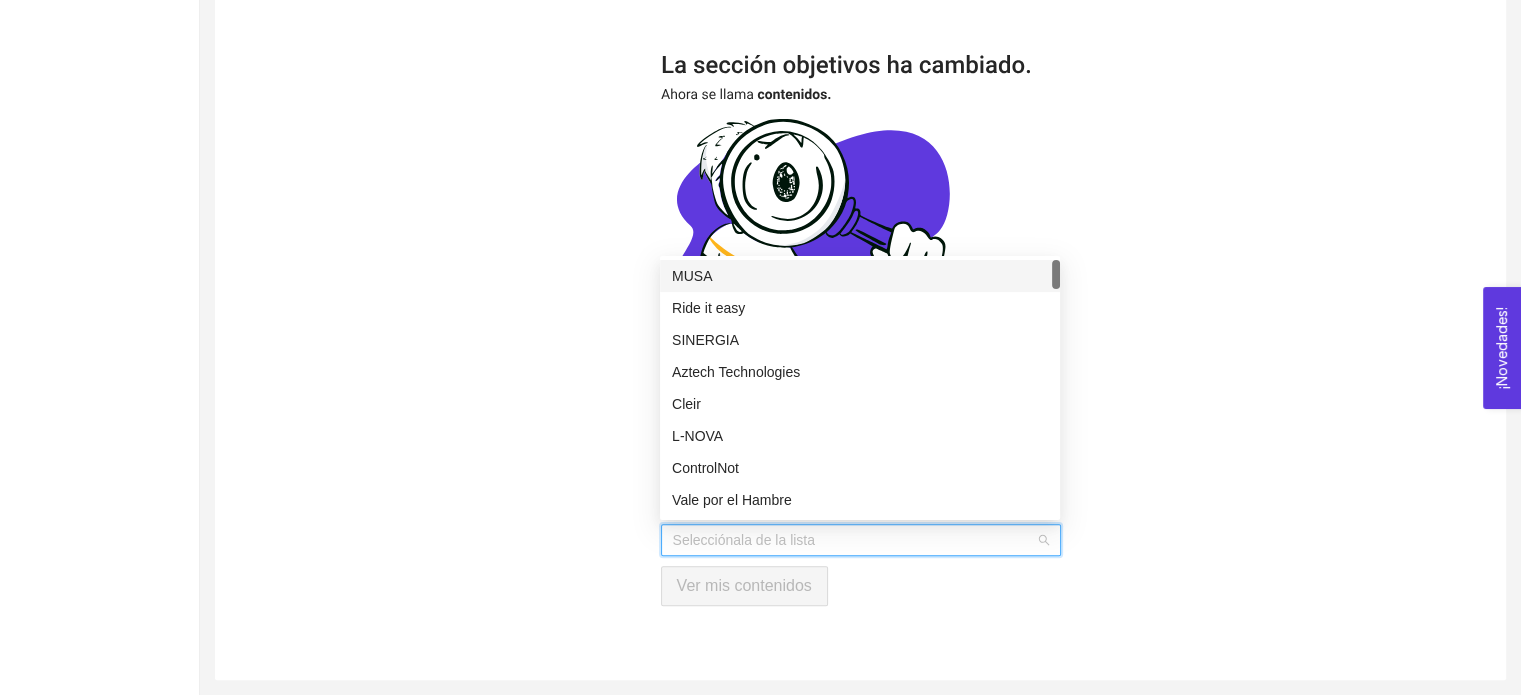 click at bounding box center (854, 540) 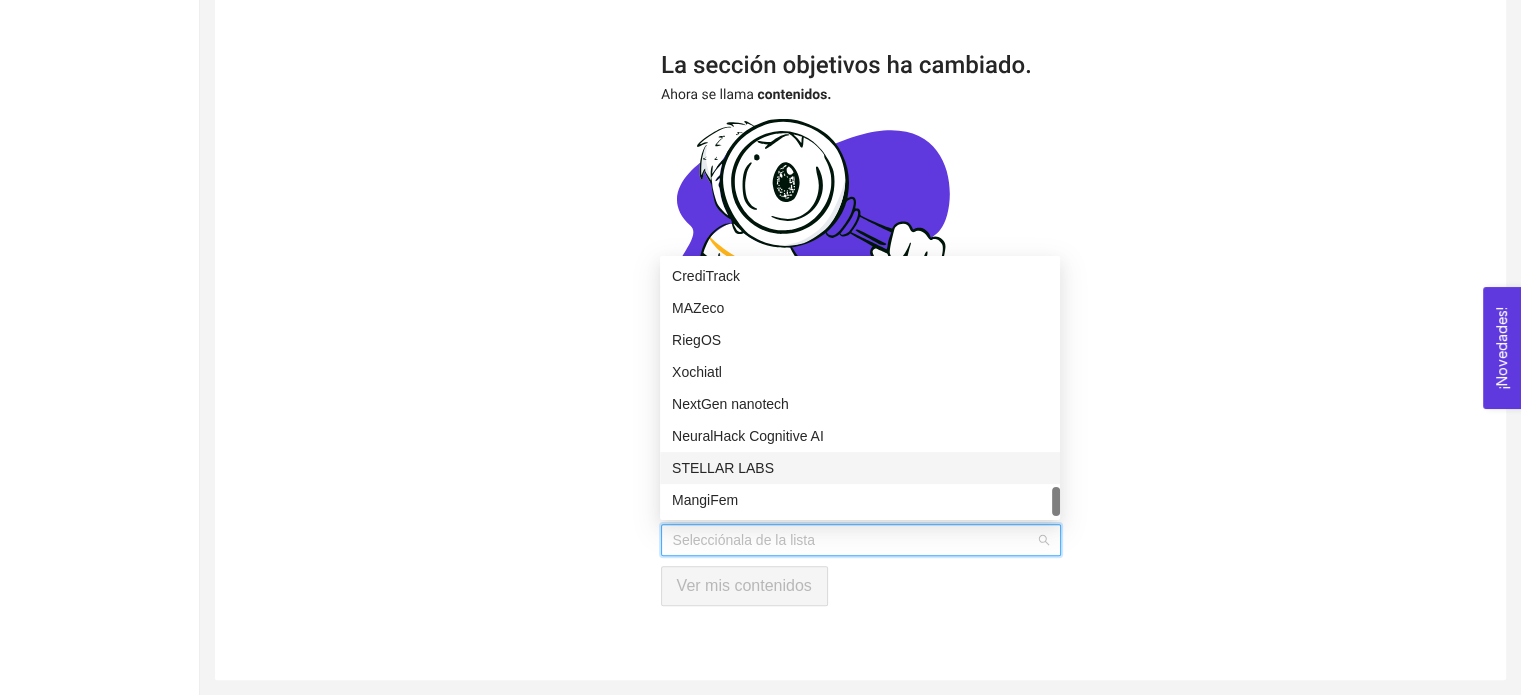 scroll, scrollTop: 2527, scrollLeft: 0, axis: vertical 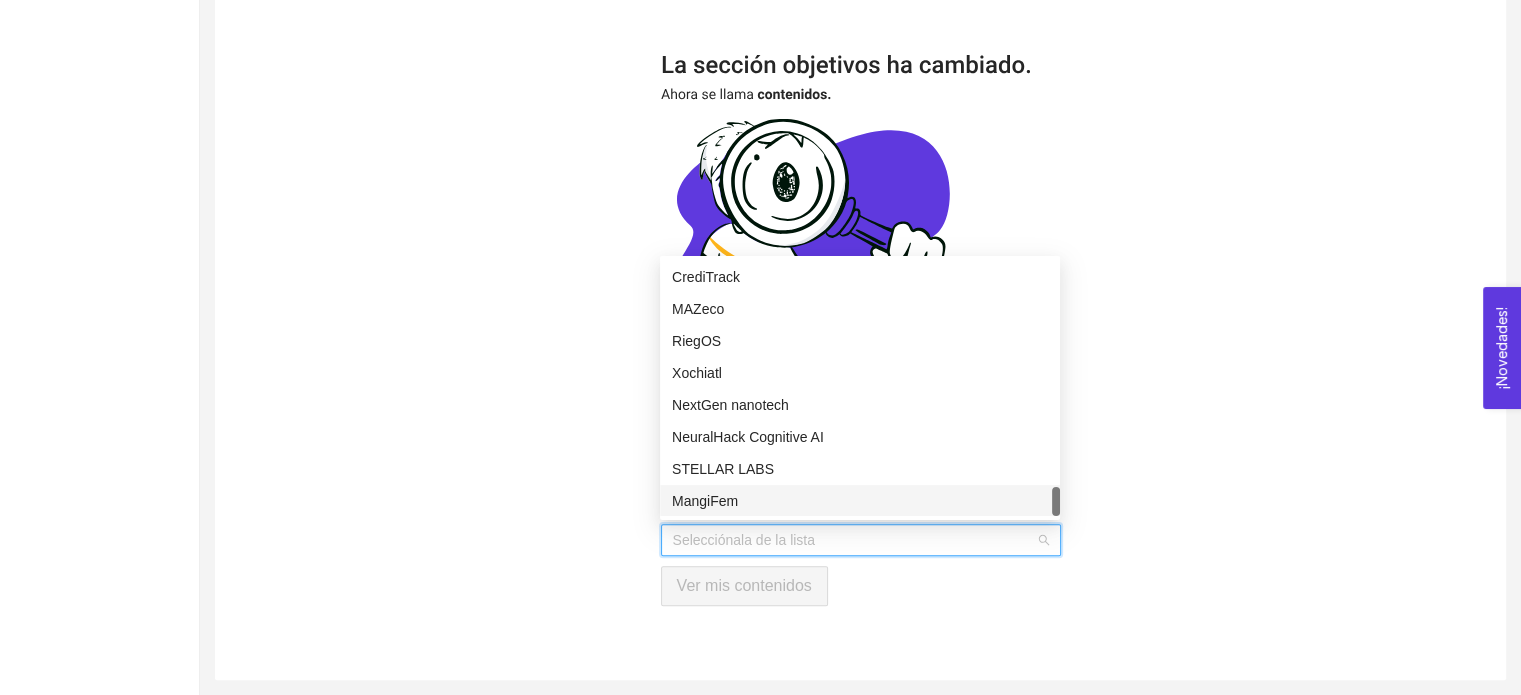 click on "MangiFem" at bounding box center (860, 501) 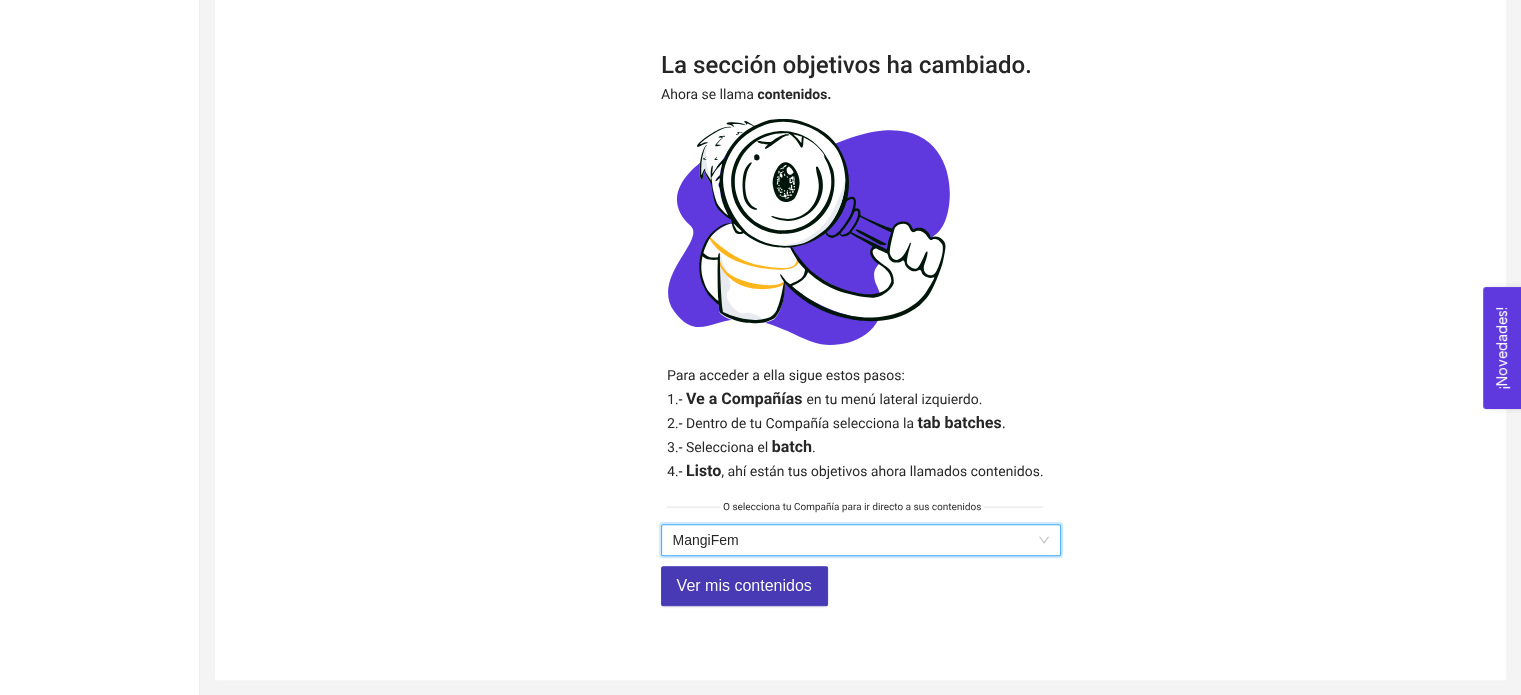 click on "Ver mis contenidos" at bounding box center [744, 585] 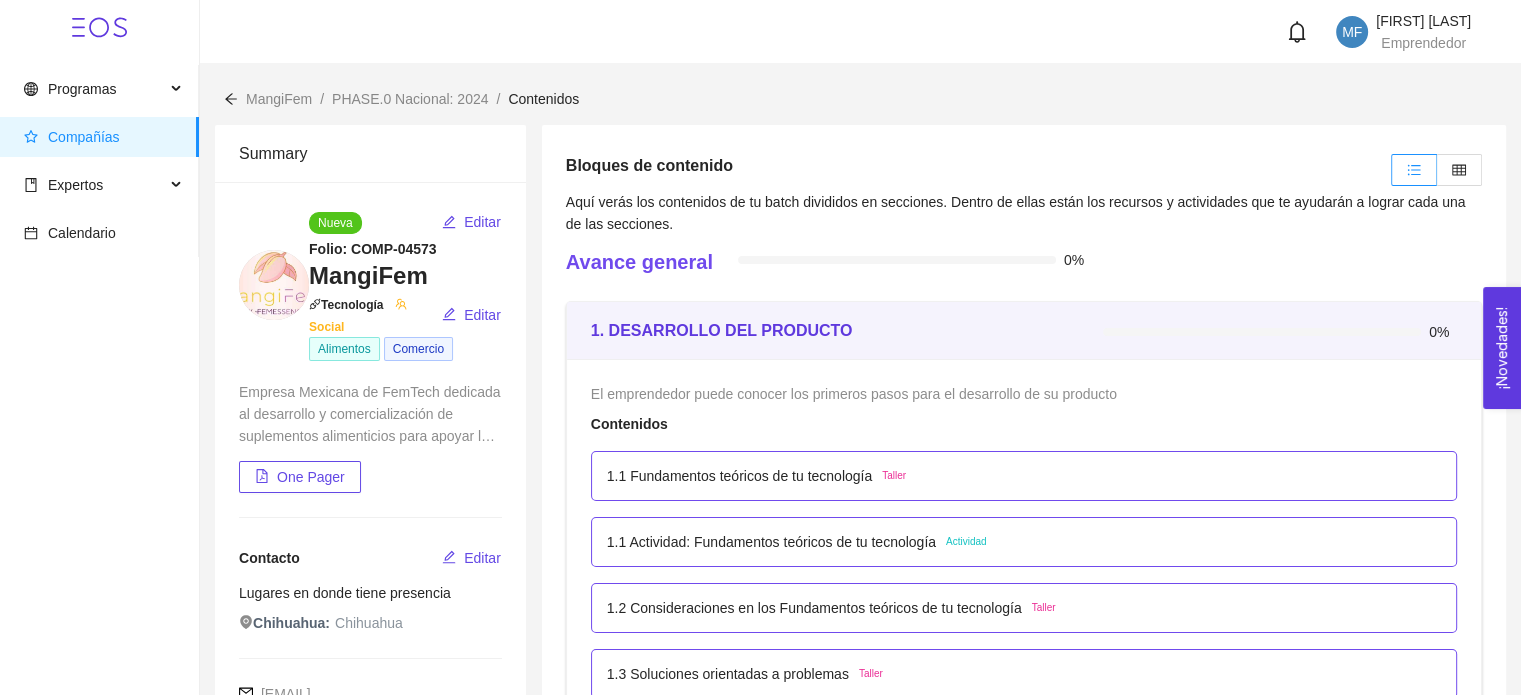 scroll, scrollTop: 0, scrollLeft: 0, axis: both 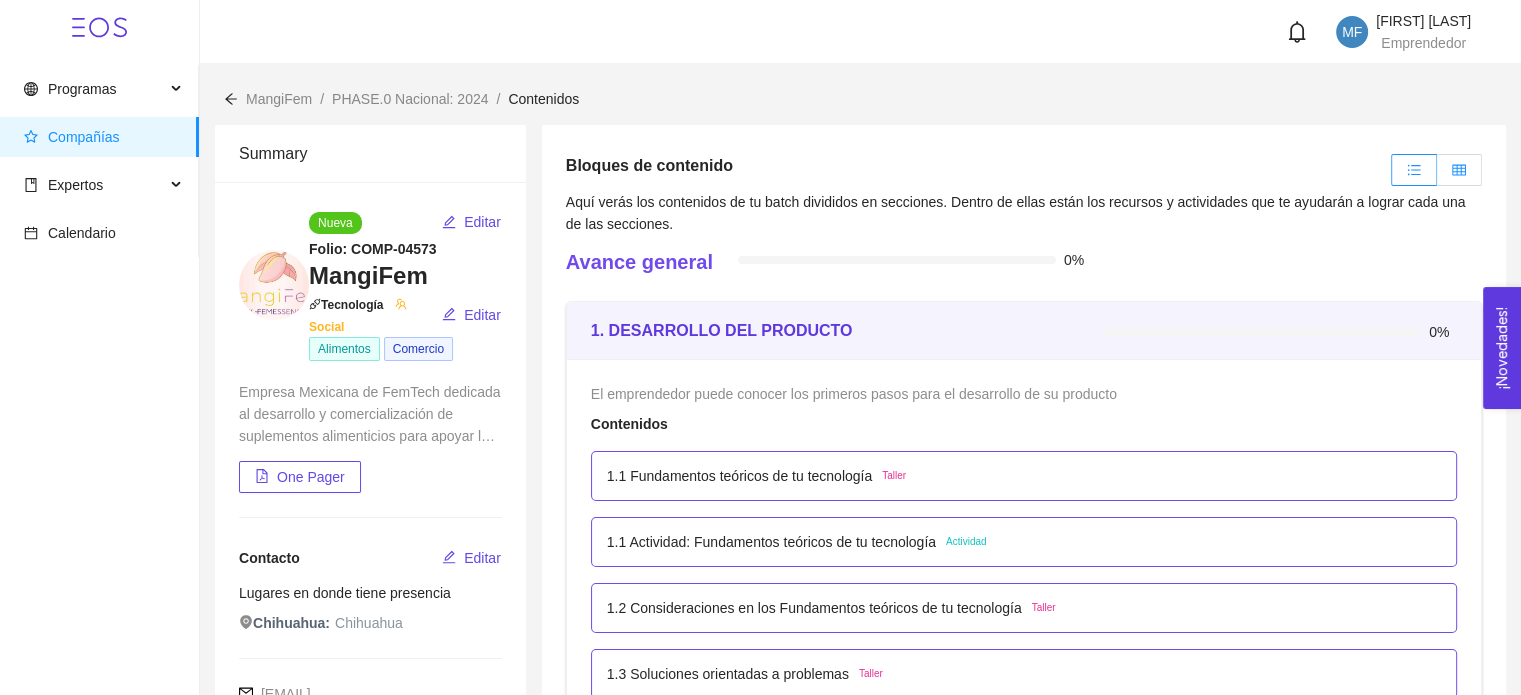 click at bounding box center (1414, 170) 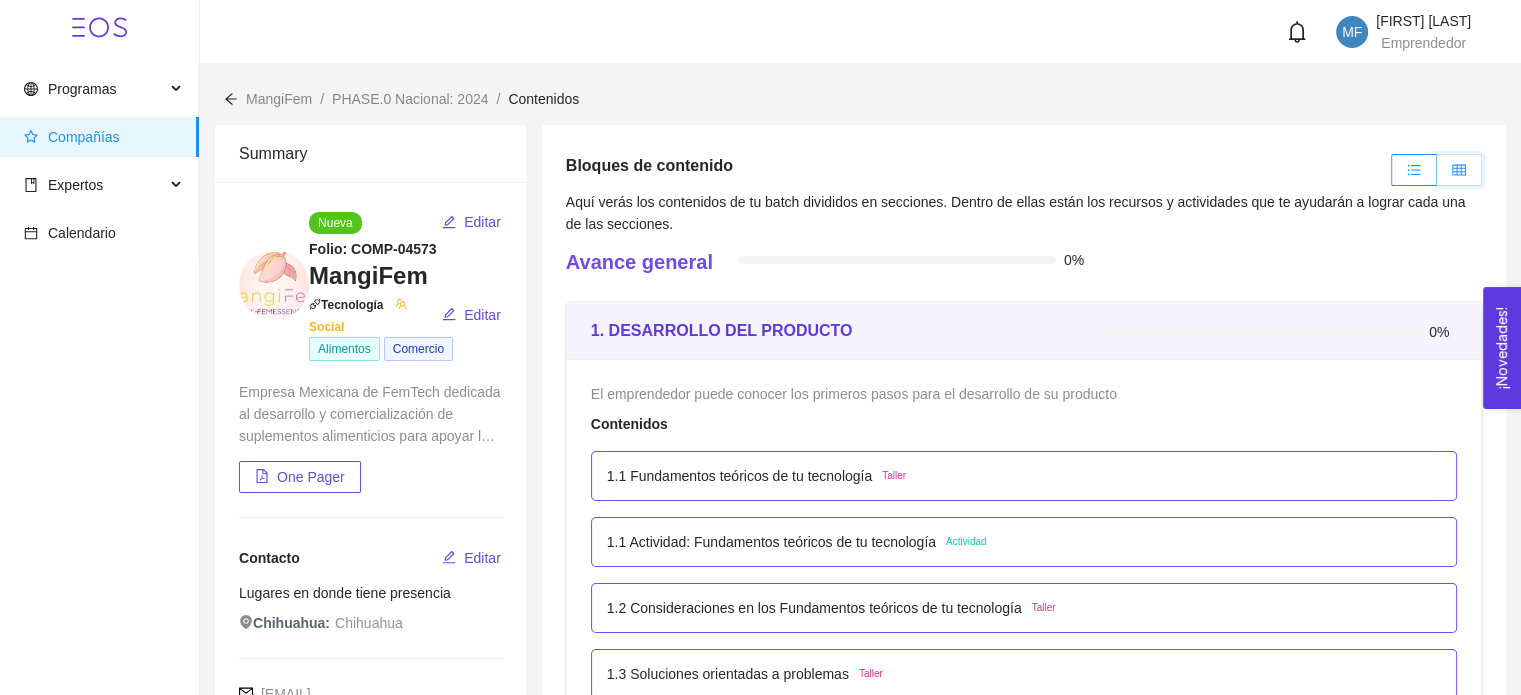click at bounding box center [1392, 175] 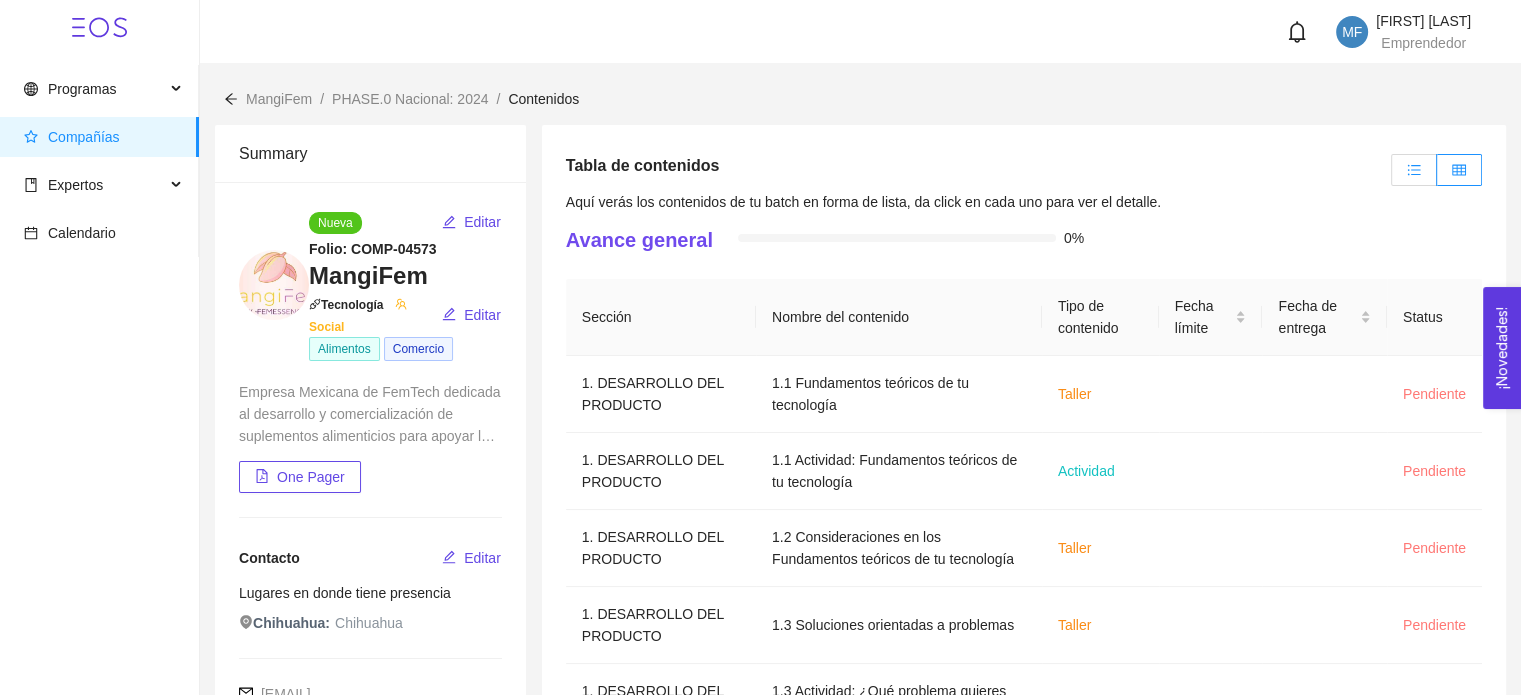 click at bounding box center (1414, 170) 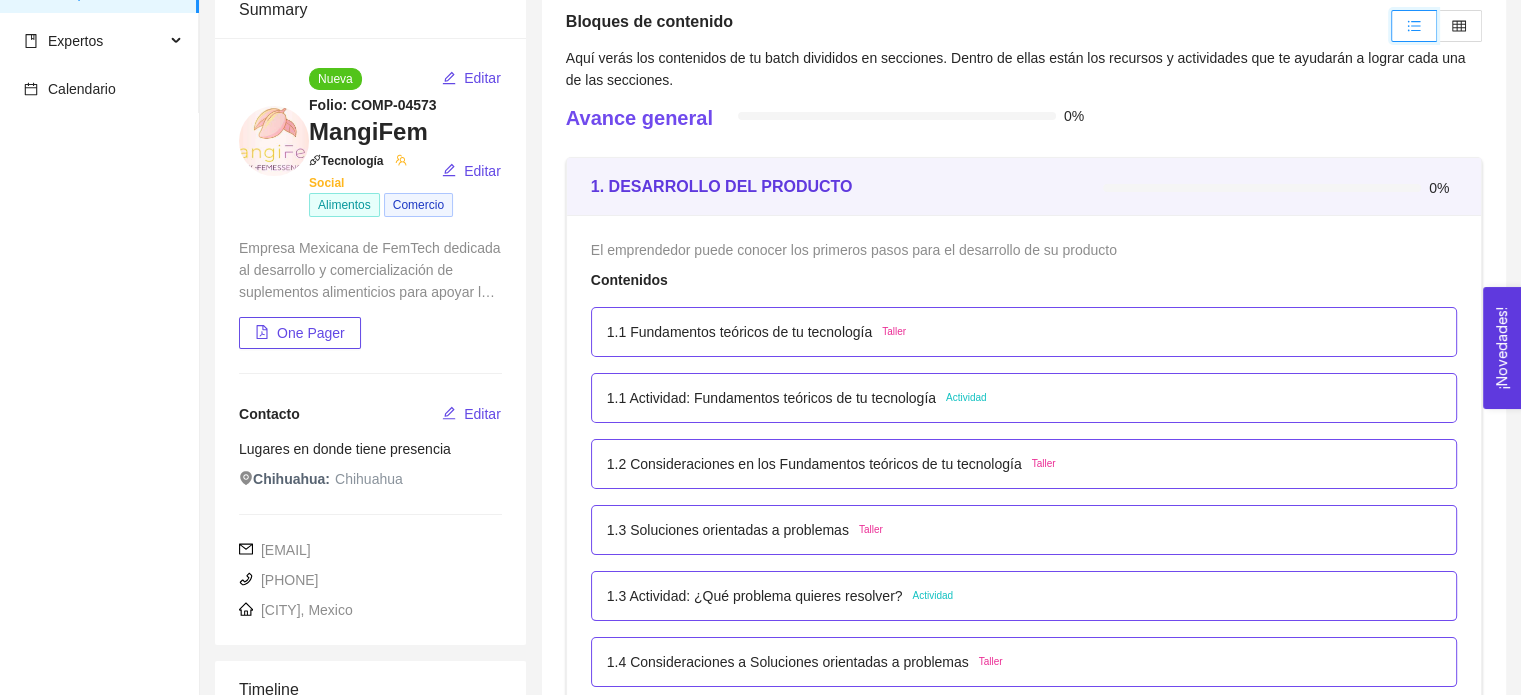 scroll, scrollTop: 146, scrollLeft: 0, axis: vertical 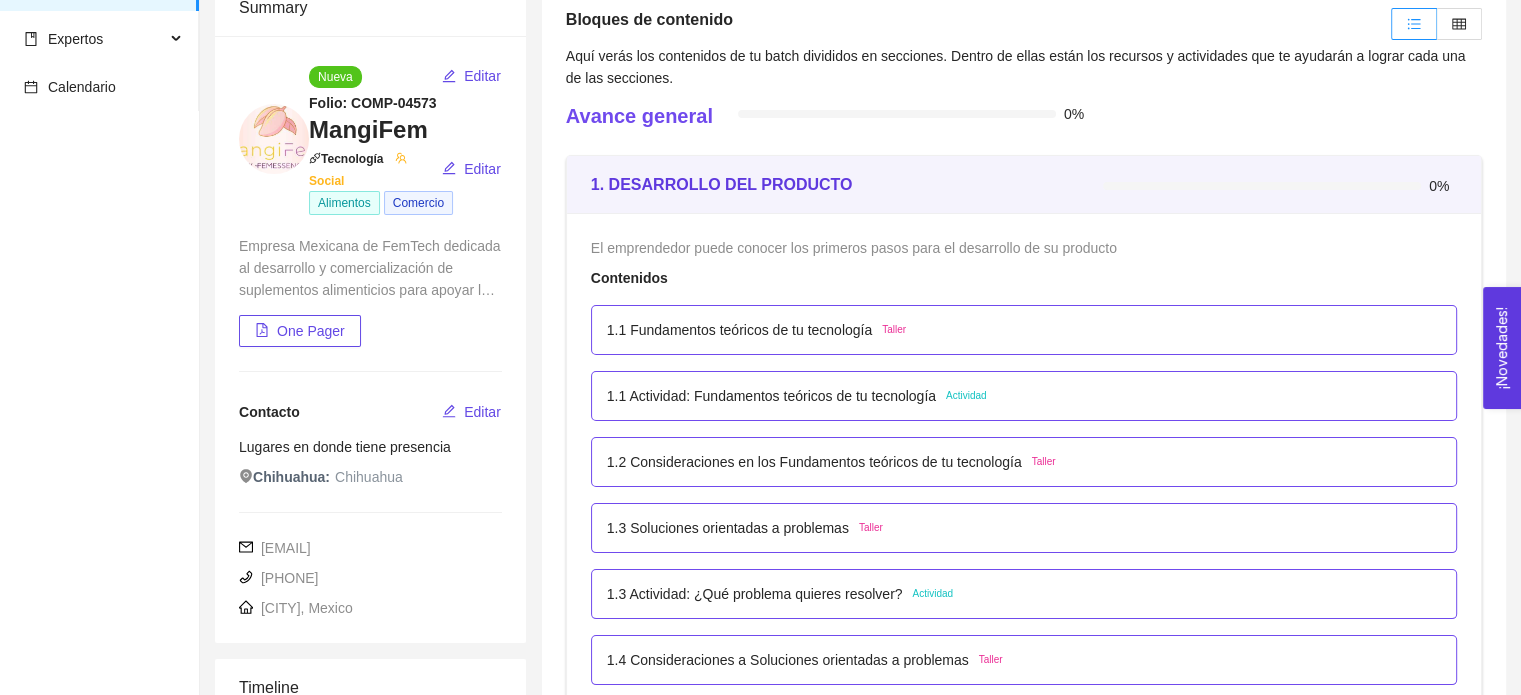 click on "Programas Batches Compañías Expertos Calendario" at bounding box center [99, 4481] 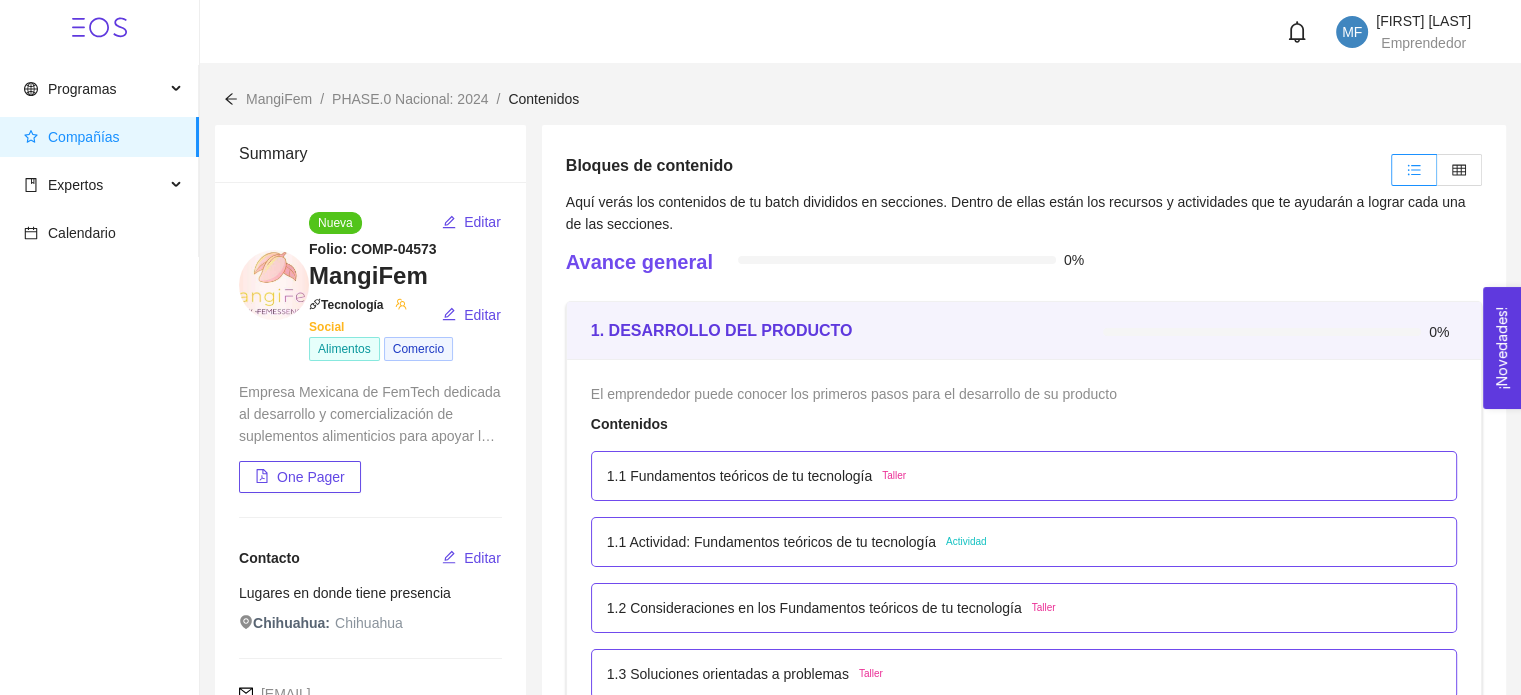click on "Compañías" at bounding box center [103, 137] 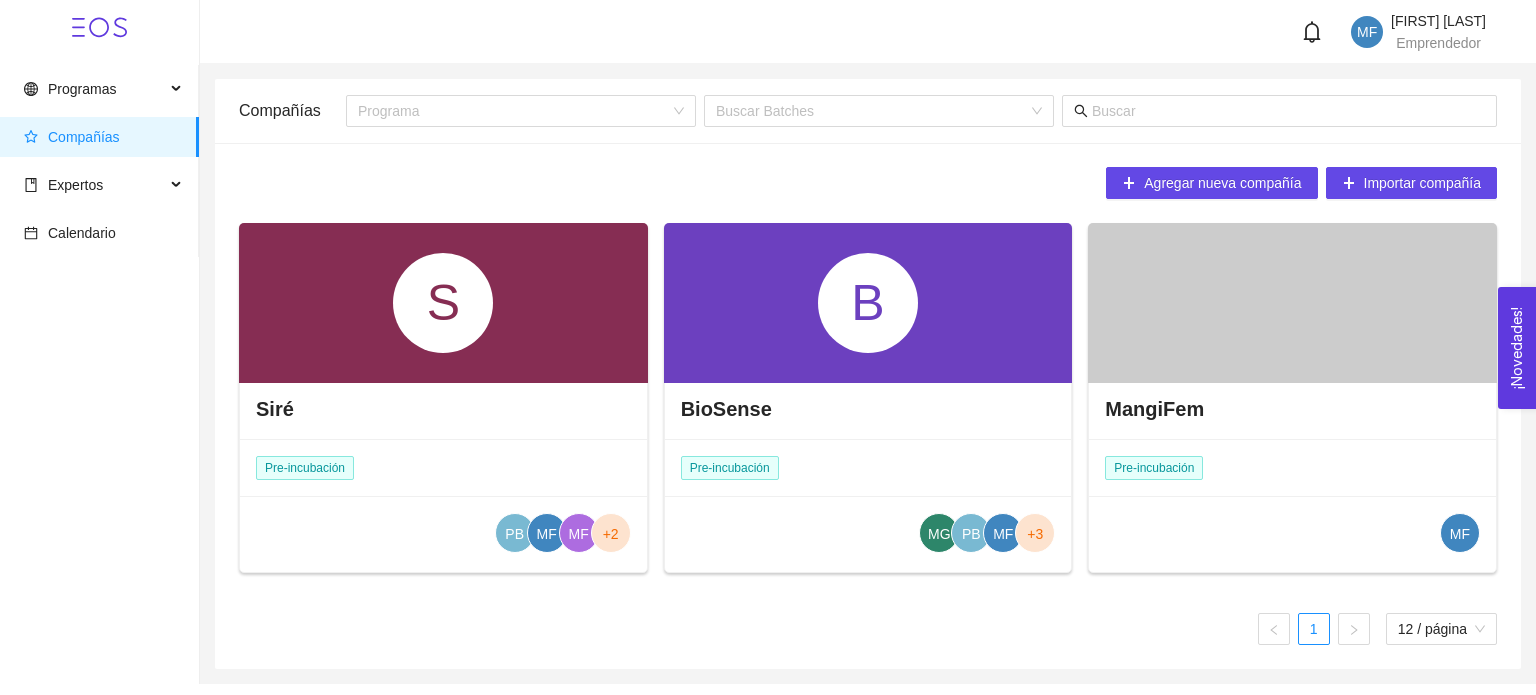 click at bounding box center [443, 303] 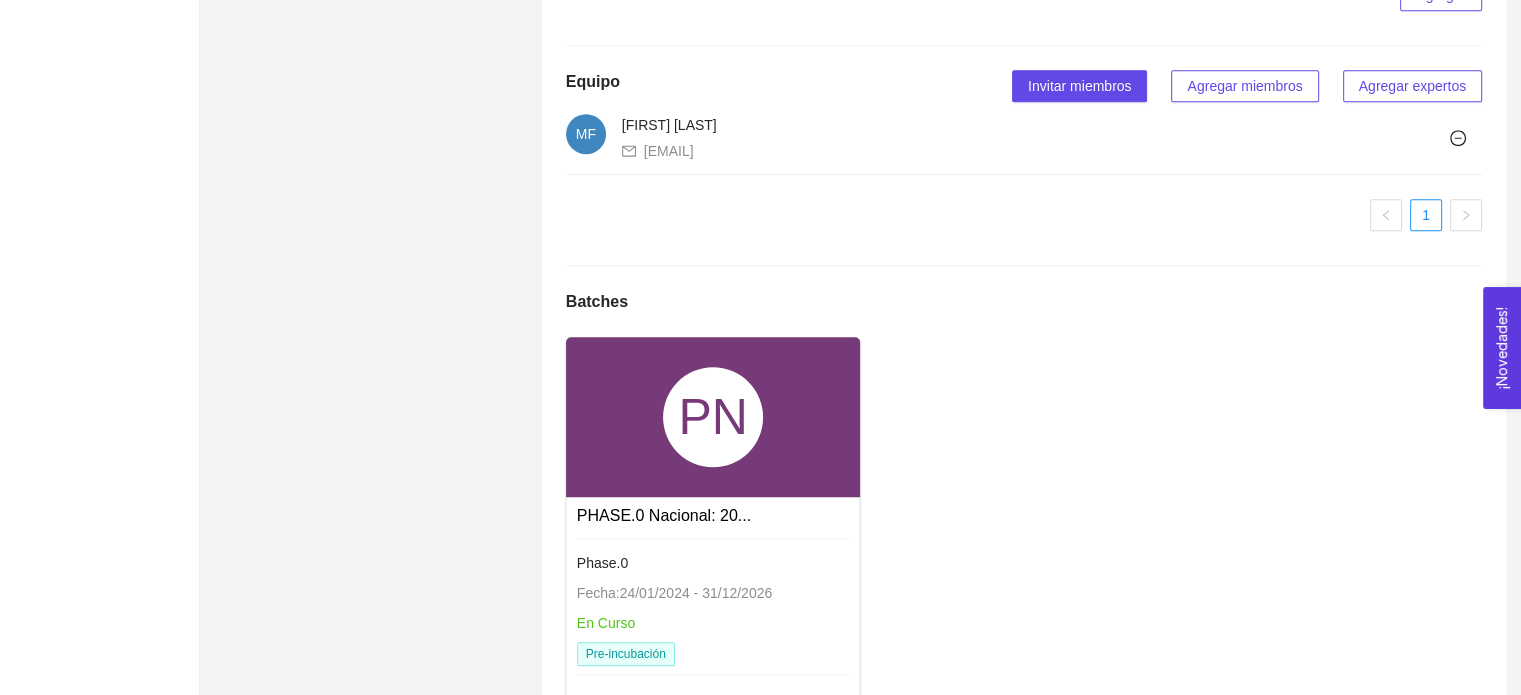 scroll, scrollTop: 1618, scrollLeft: 0, axis: vertical 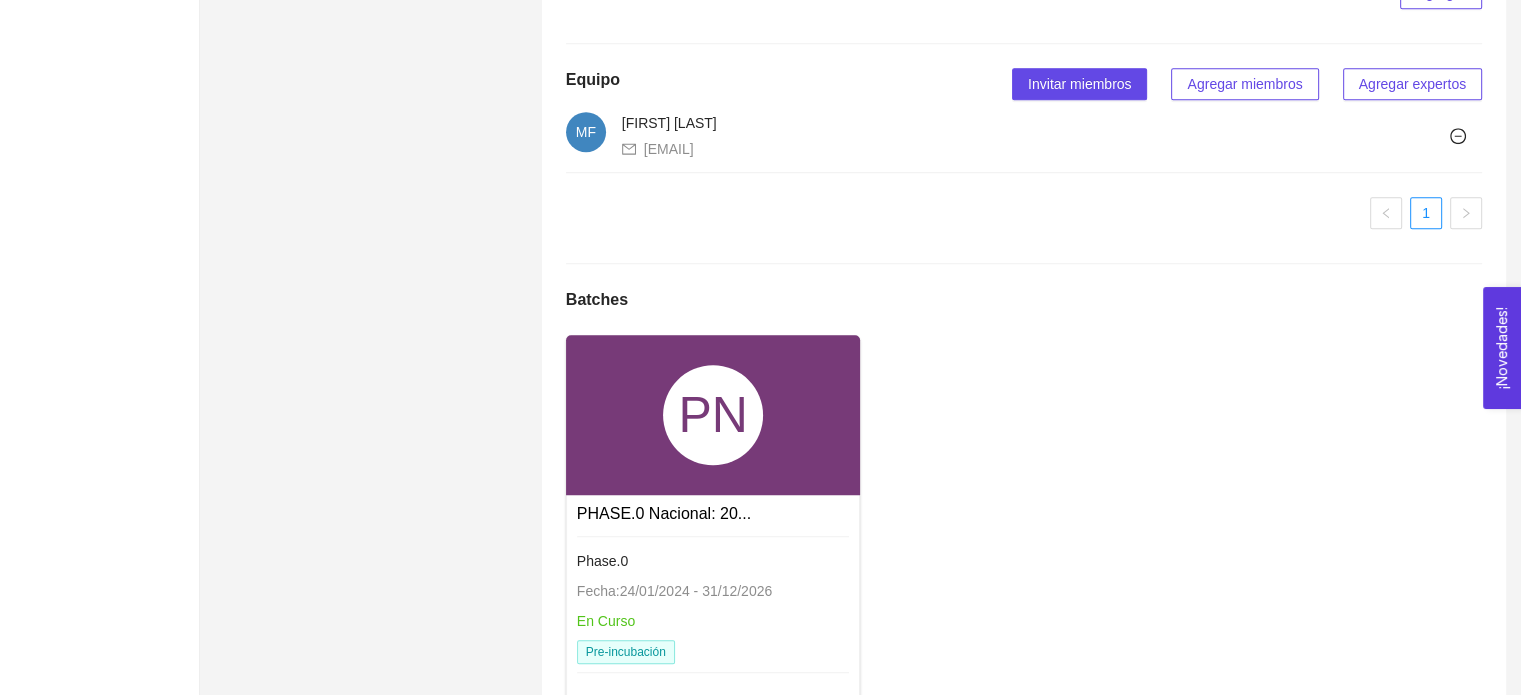 click on "Información General Sobre la compañía Hitos Equipo Batches $ 0  MXN Ventas anuales $ 0  MXN  $ 0  USD Fondos y premios acumulados 4 Empleados N/A Nivel de TRL Información general Editar Etapa de ventas Etapa del producto Etapa de financiación Sin ventas Prueba de concepto Bootstrapping Modelo de negocio Situación fiscal B2C No estoy dado de alta Sobre la compañía Editar . Principal Tecnologia Células Genes Vegetal Microorganismos Moléculas Madurez de la tecnología Tipo de invención Patente Registro de invención Componente Social En investigación Salud y bienestar Producto MangiFem es un suplemento alimenticio en forma de gomitas, diseñado para apoyar la salud hormonal y metabólica en mujeres con síndrome de ovario poliquístico (SOP). Combina mio-inositol y D-chiro-inositol, compuestos clínicamente reconocidos por mejorar la sensibilidad a la insulina y el equilibrio hormonal. Además, incluye un extracto fermentado de cáscara de mango con propiedades antioxidantes. pdf Hitos Fondos Agregar" at bounding box center (1024, -354) 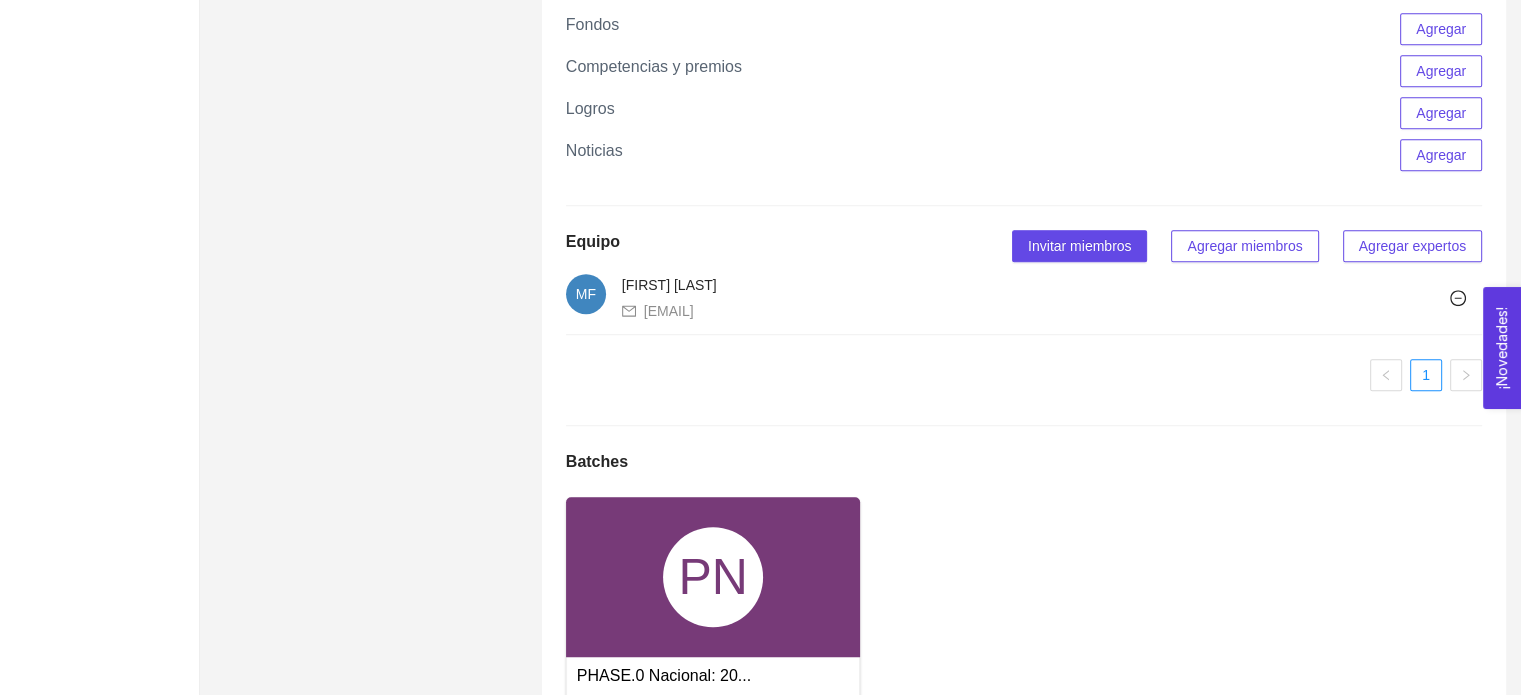 scroll, scrollTop: 1456, scrollLeft: 0, axis: vertical 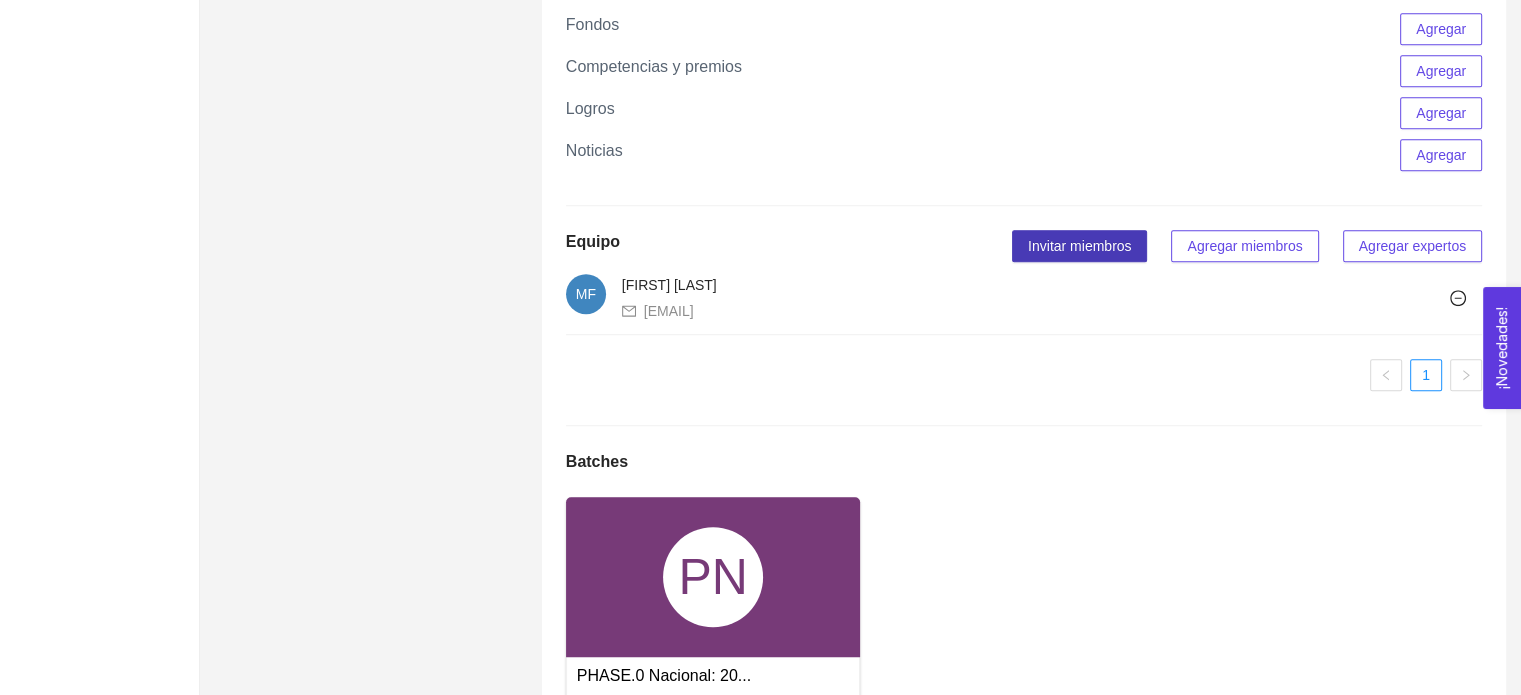 click on "Invitar miembros" at bounding box center (1079, 246) 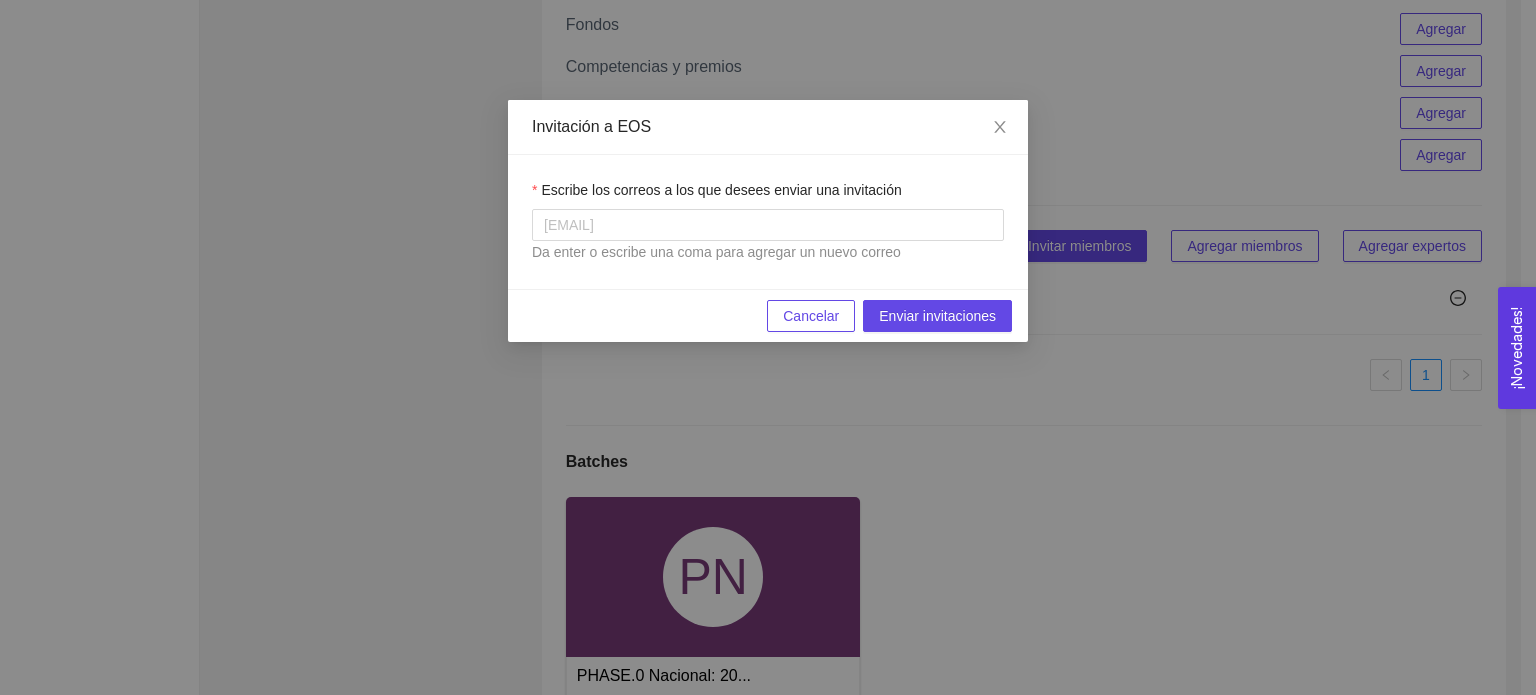 click on "Da enter o escribe una coma para agregar un nuevo correo" at bounding box center (768, 252) 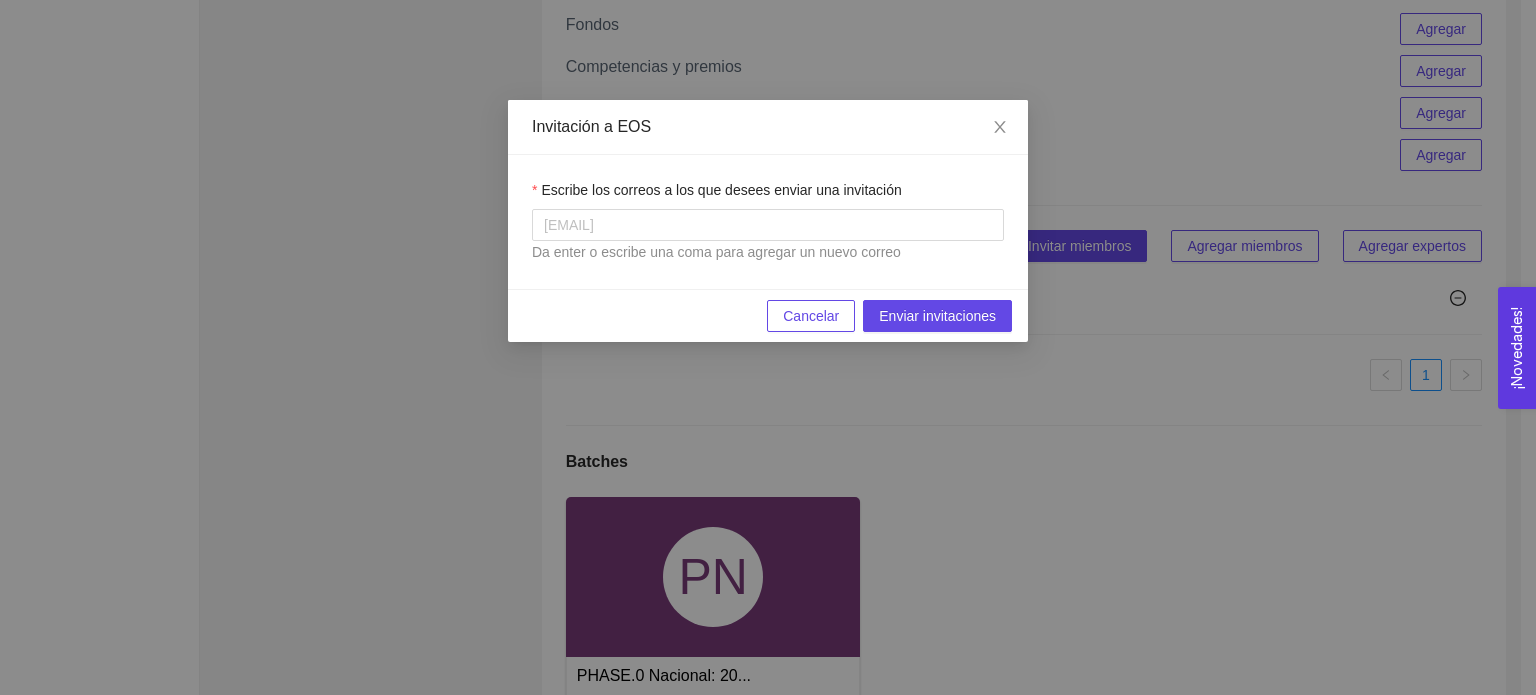 click on "[EMAIL]" at bounding box center (768, 225) 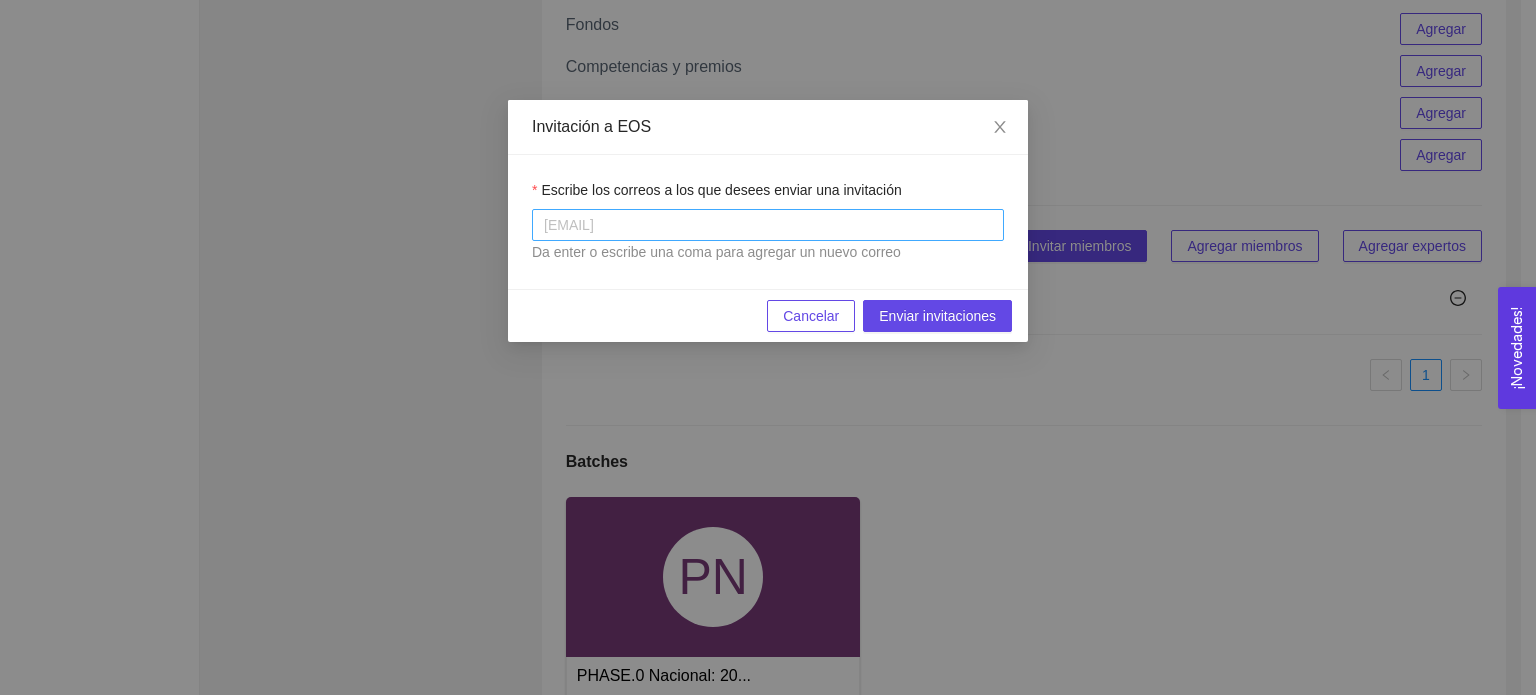 click on "[EMAIL]" at bounding box center [768, 225] 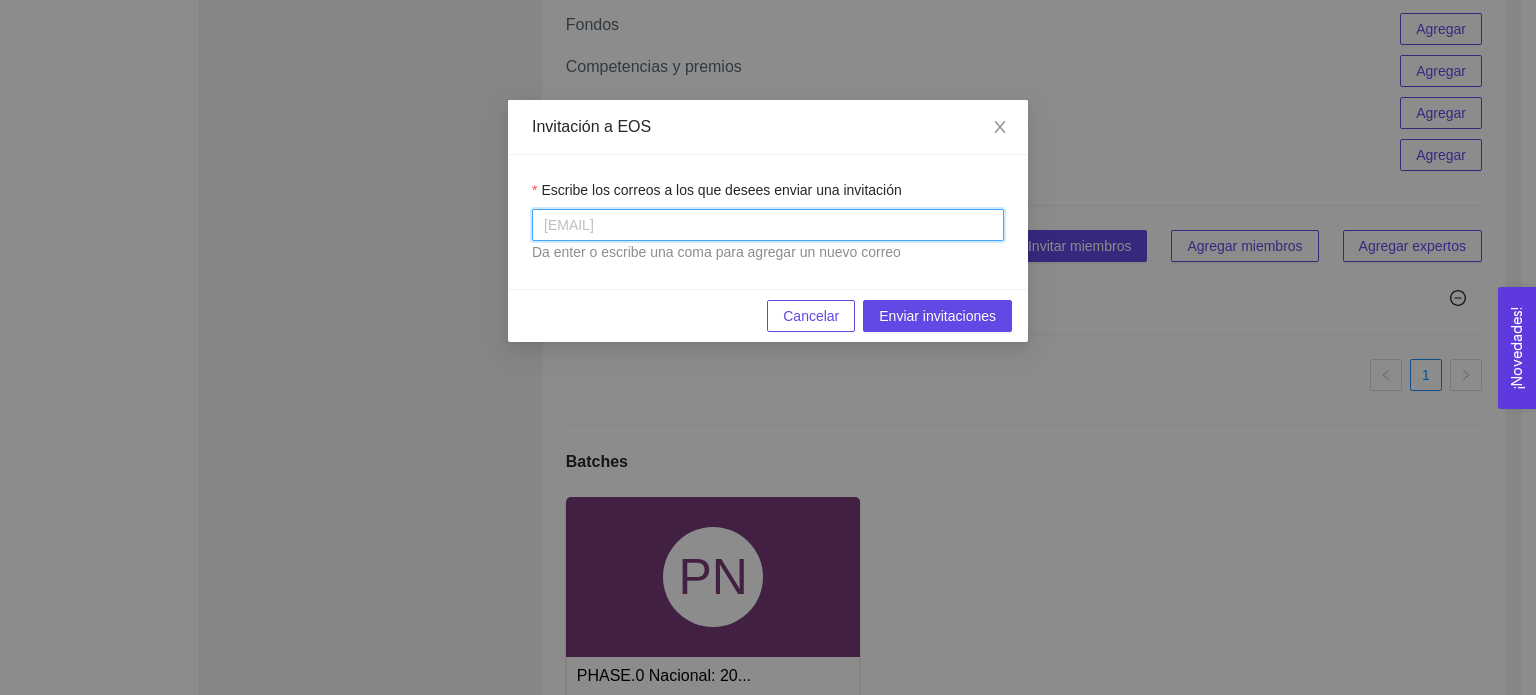 paste on "[EMAIL]" 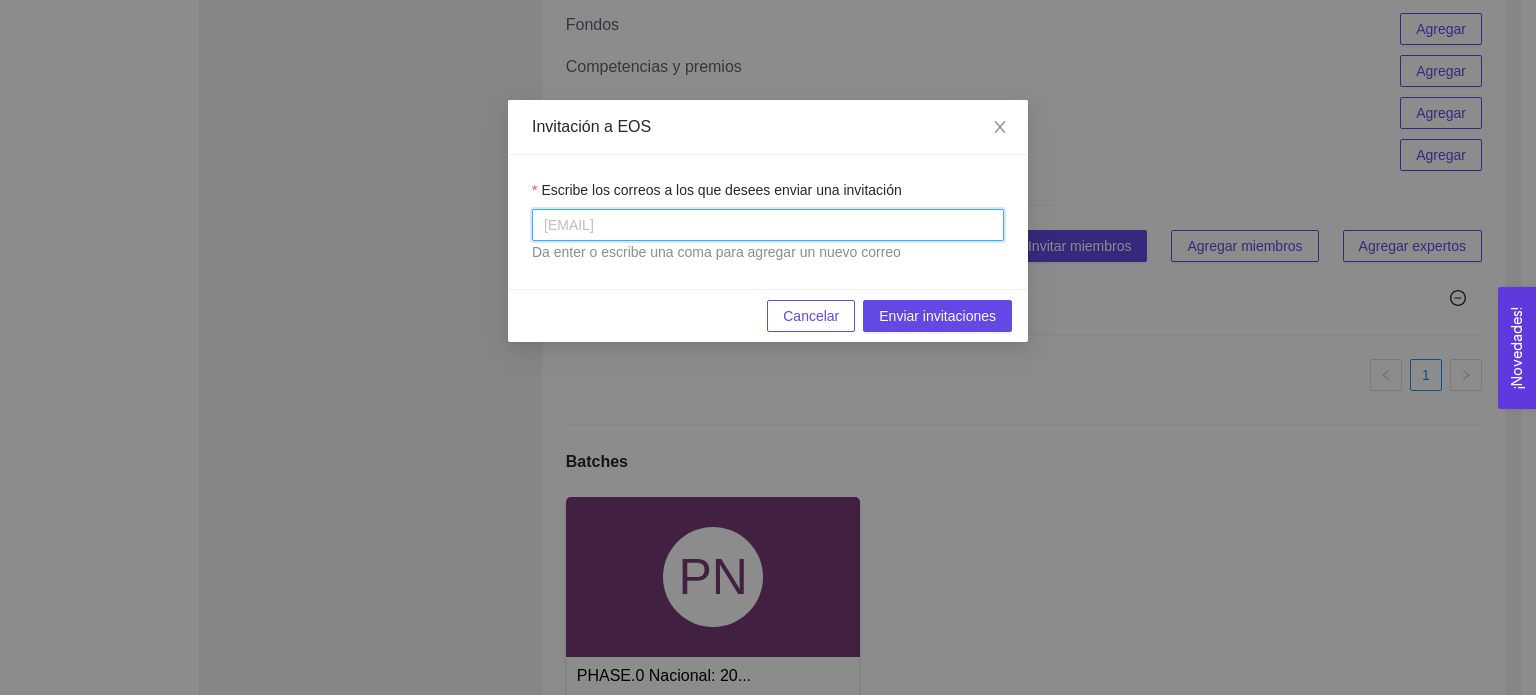 click on "[EMAIL]" at bounding box center [768, 225] 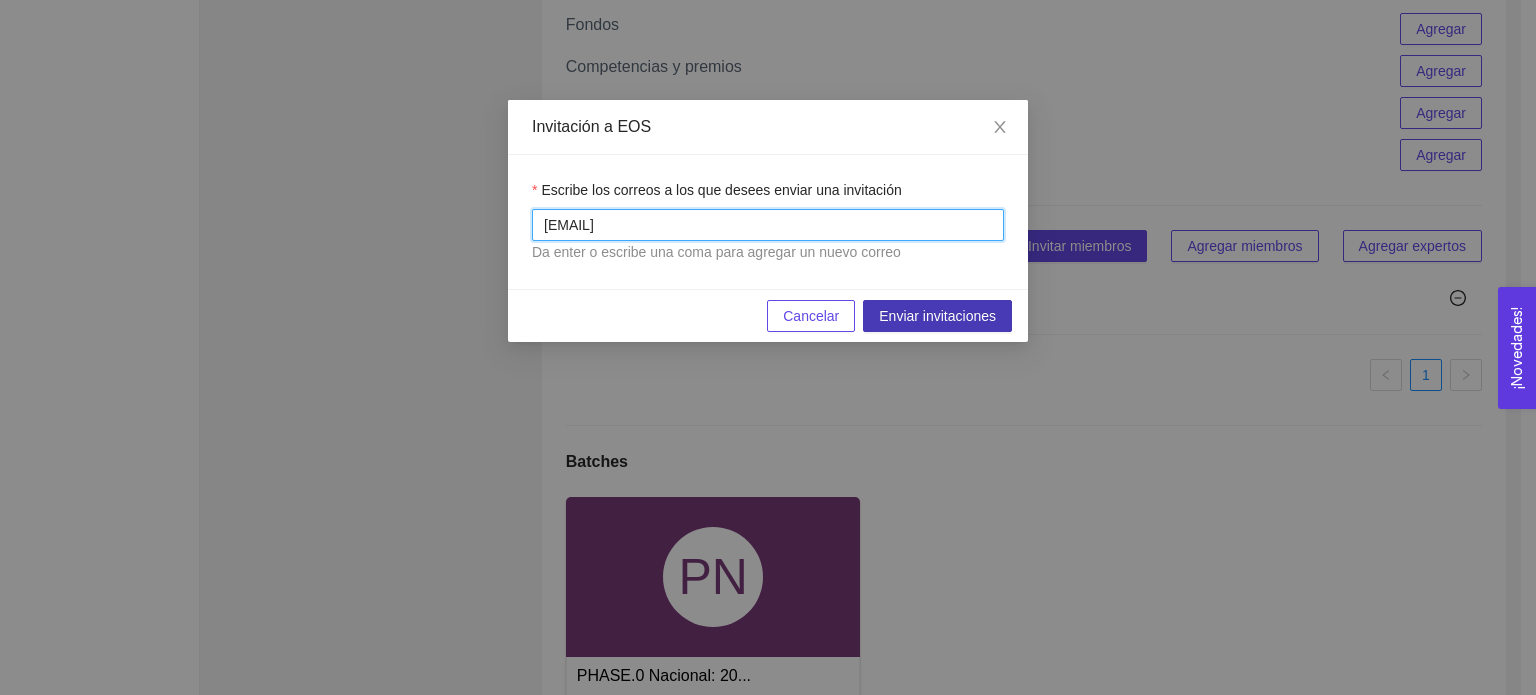 type on "[EMAIL]" 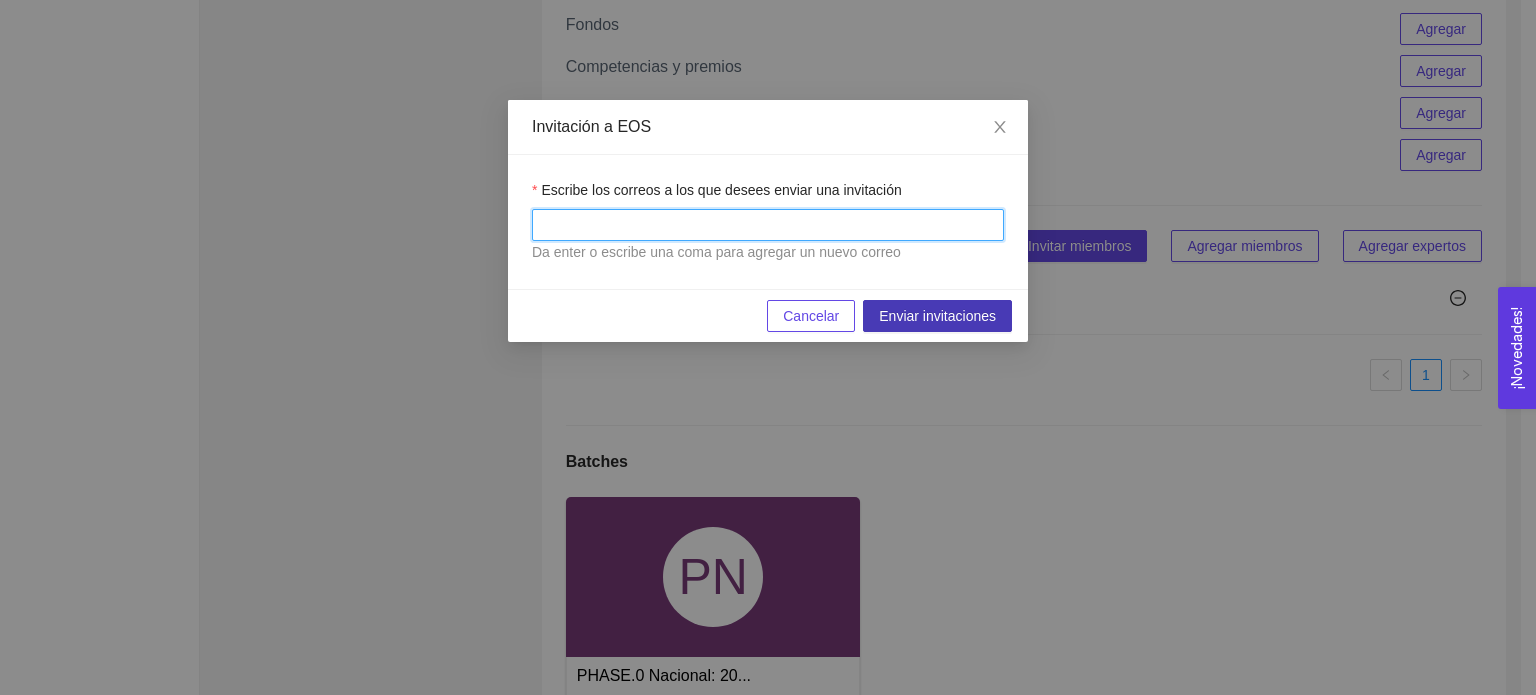 click on "Enviar invitaciones" at bounding box center [937, 316] 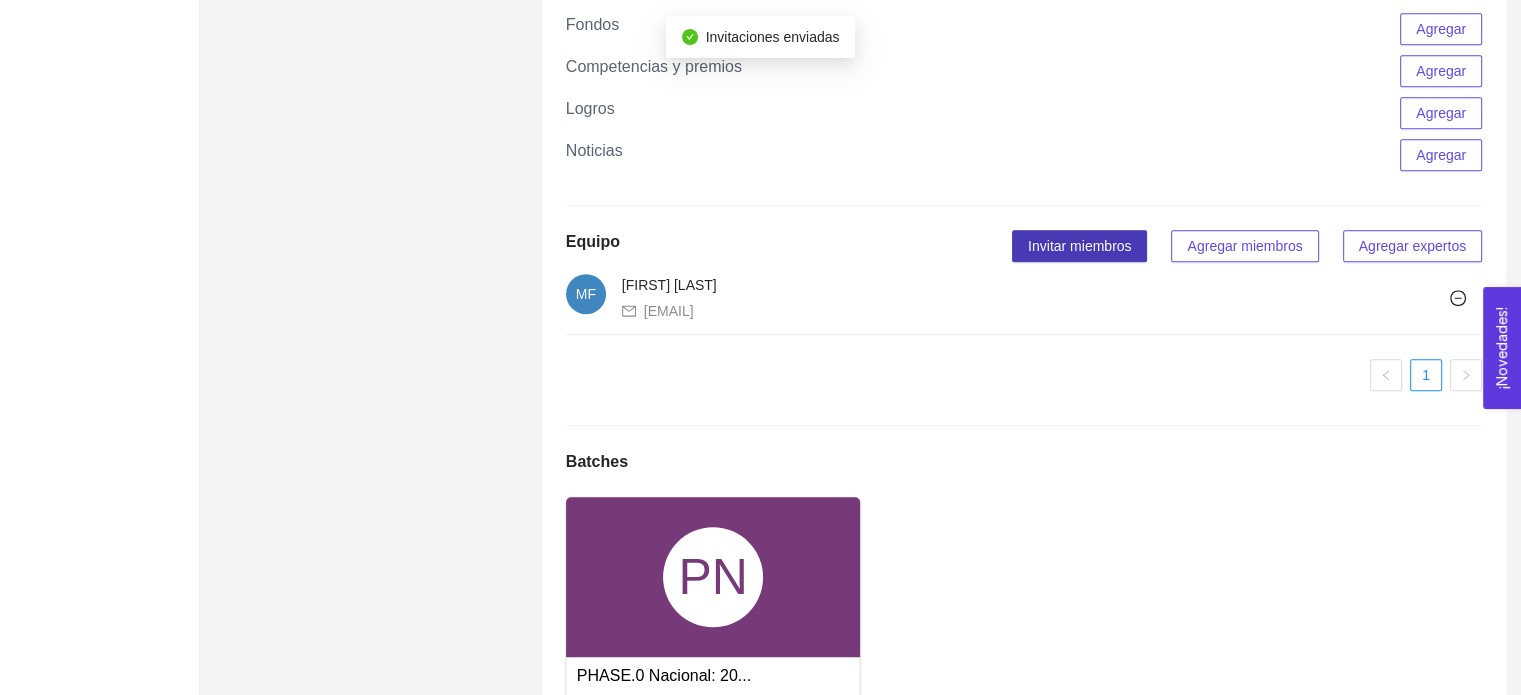 click on "Invitar miembros" at bounding box center (1079, 246) 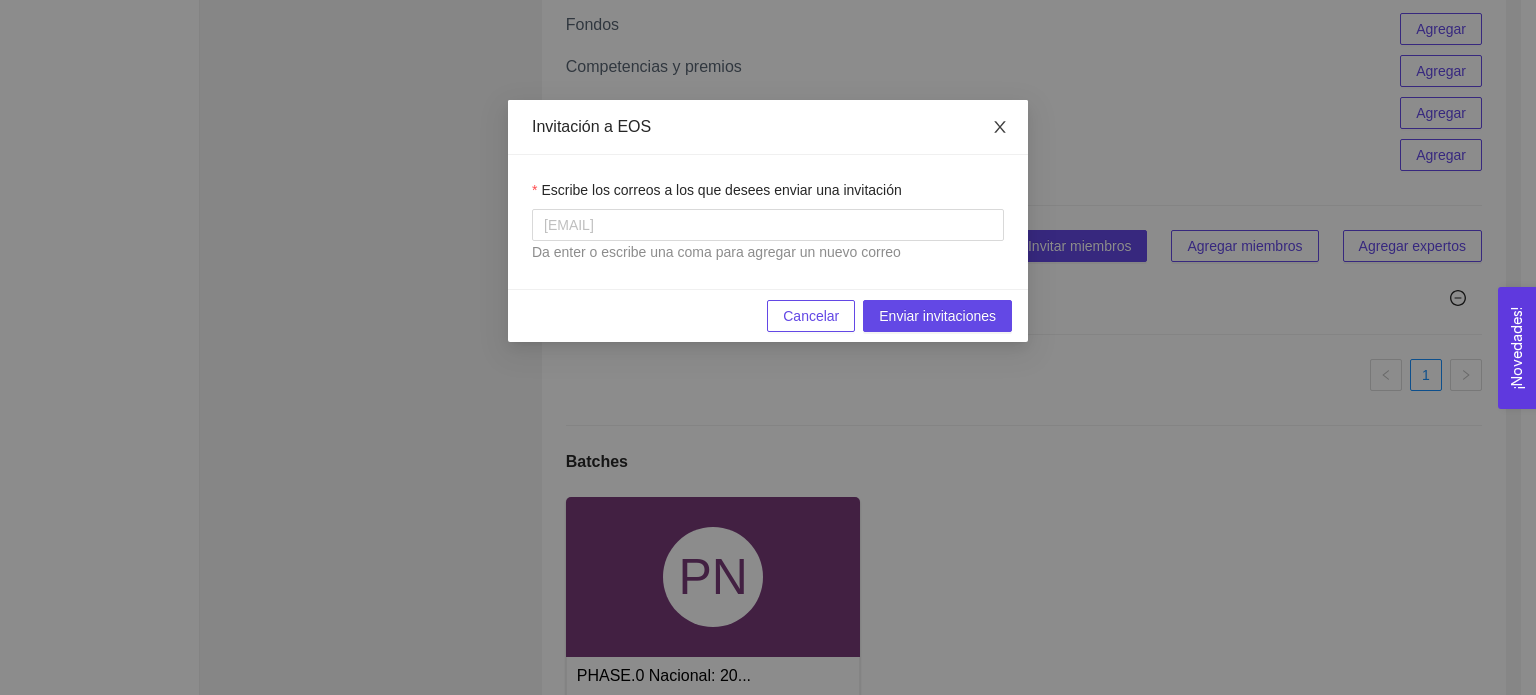 click at bounding box center [1000, 128] 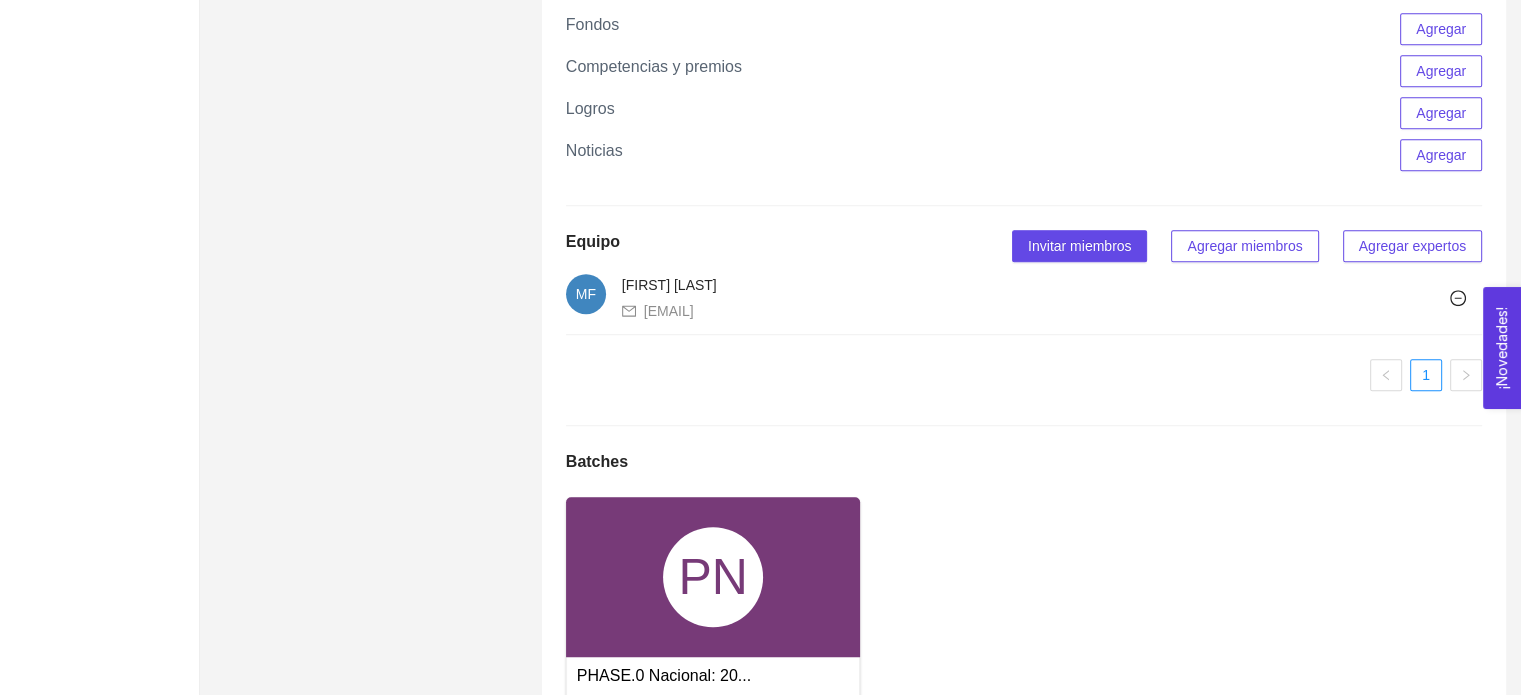 click on "Agregar miembros" at bounding box center [1244, 246] 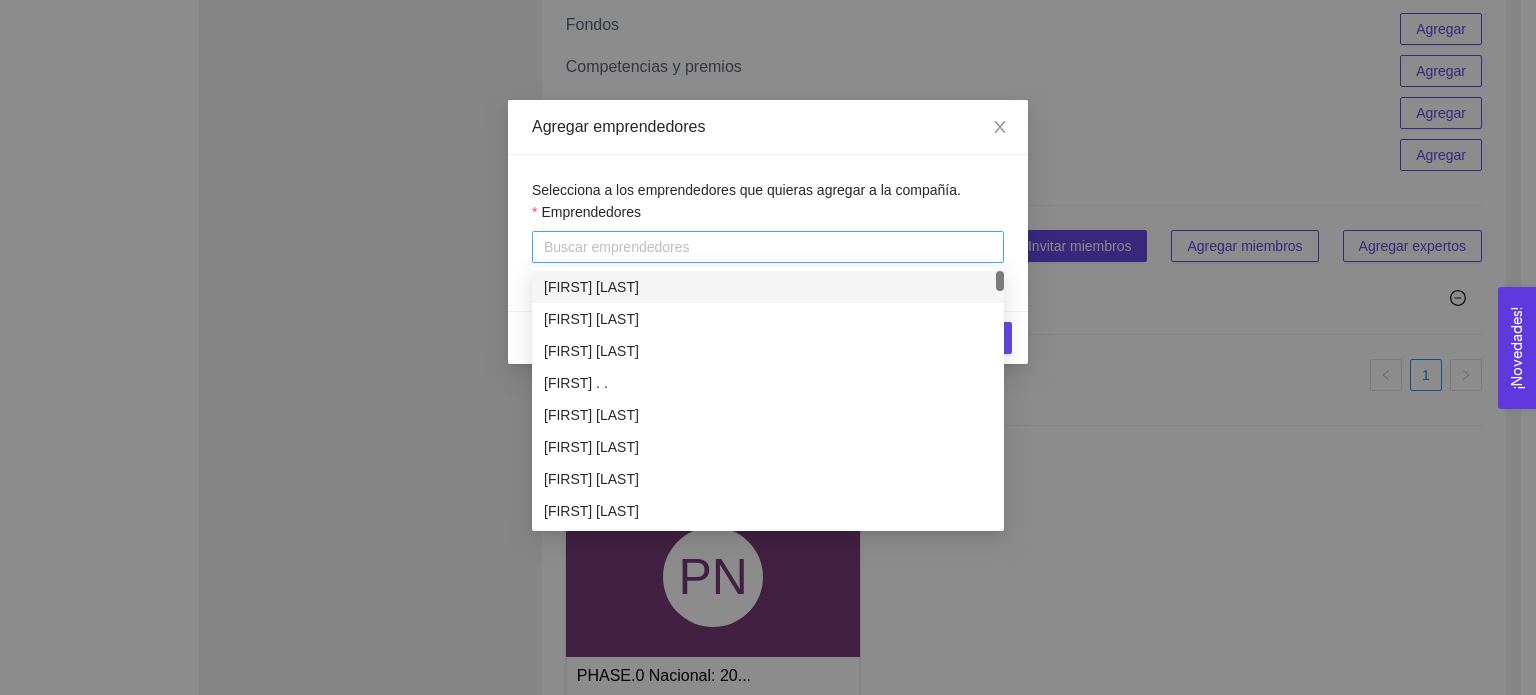 click at bounding box center [768, 247] 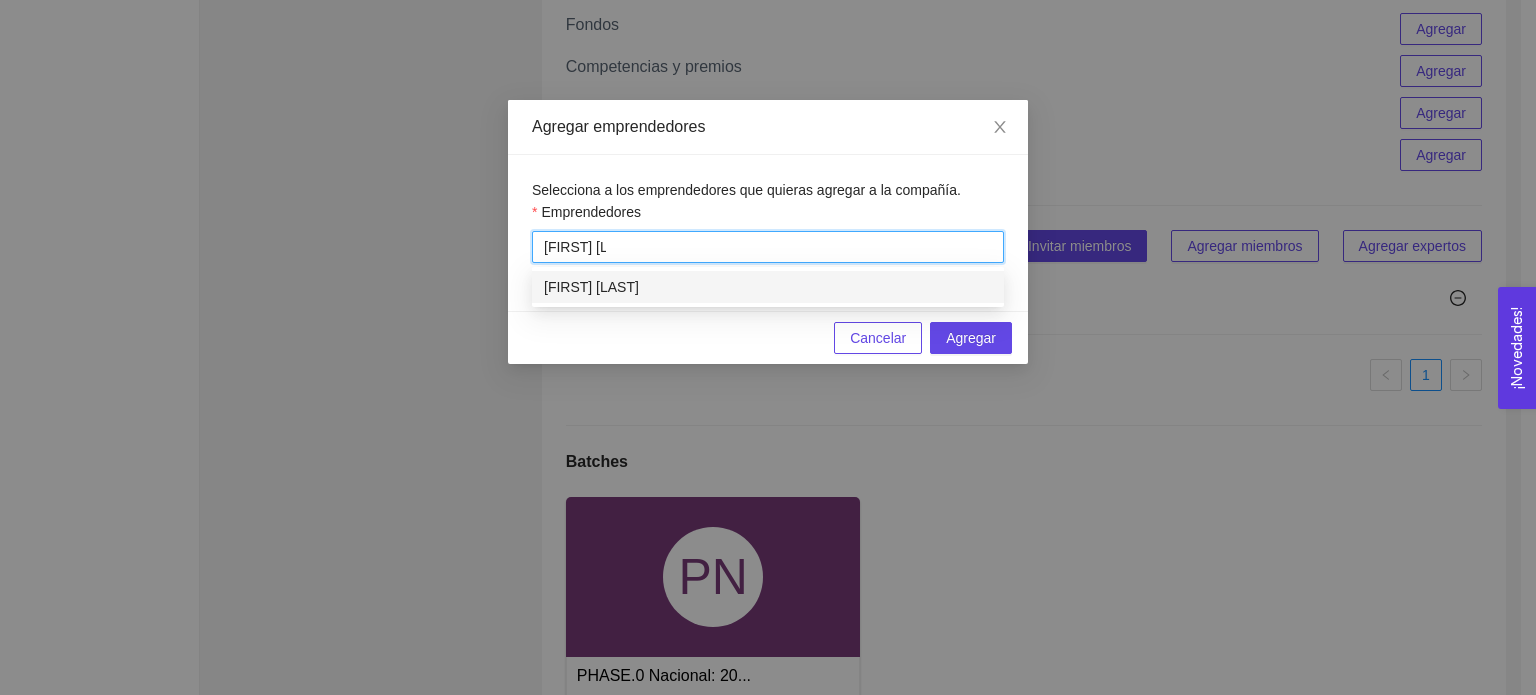 click on "[FIRST] [LAST]" at bounding box center (768, 287) 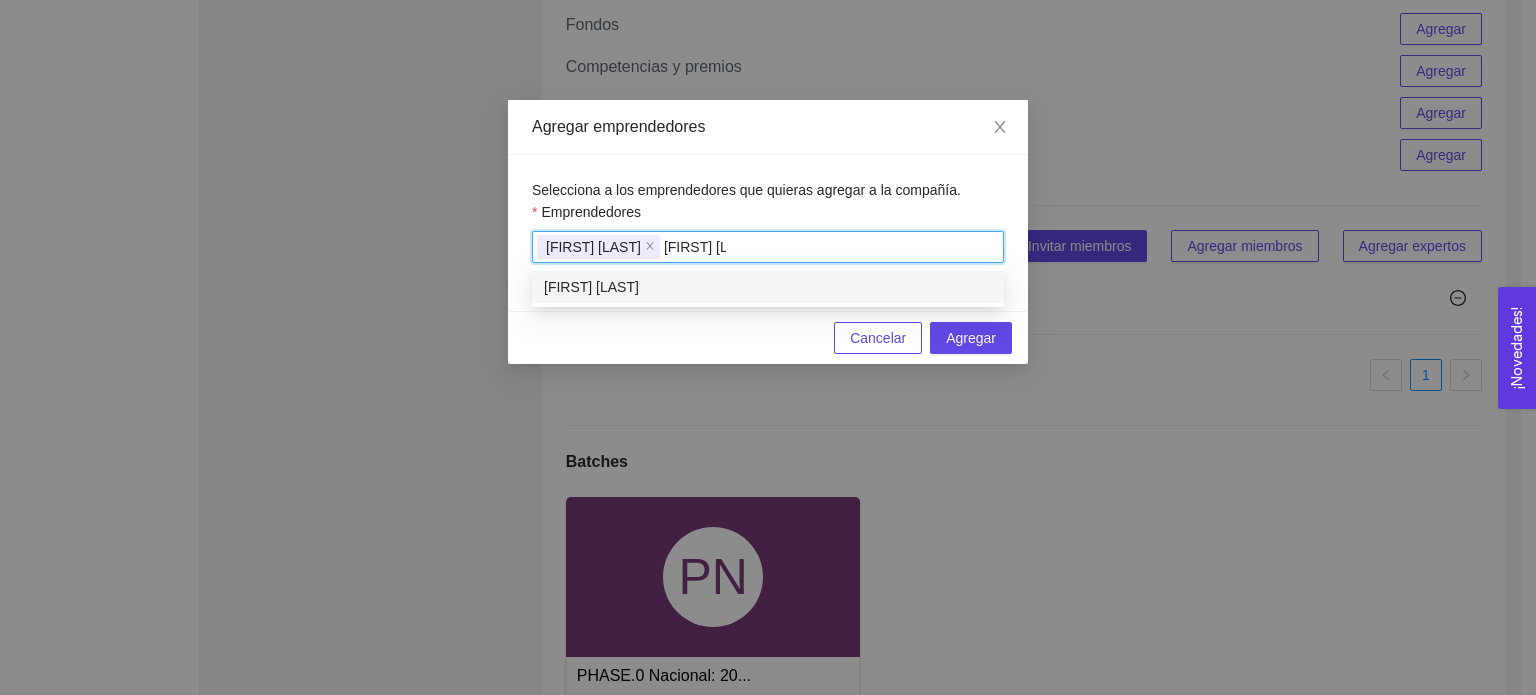 click on "[FIRST] [LAST]" at bounding box center (768, 287) 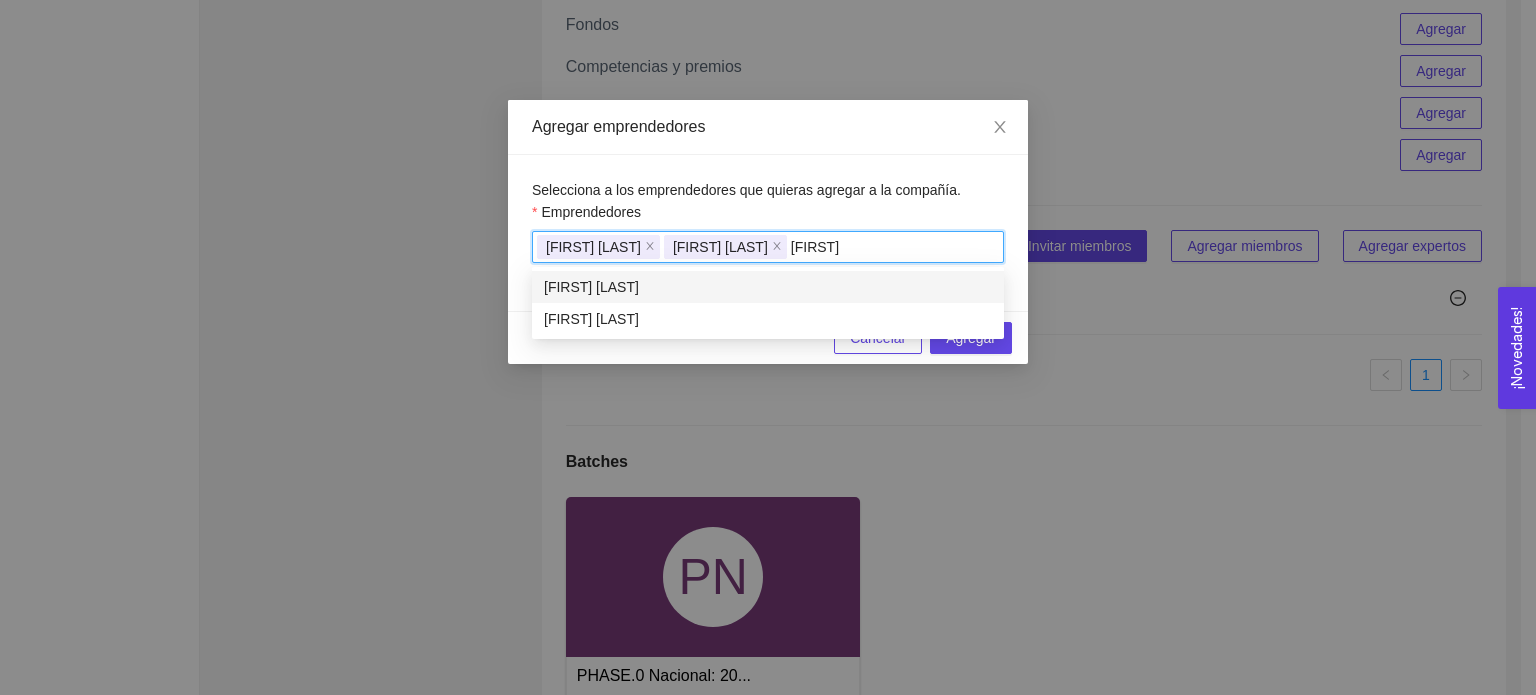click on "[FIRST] [LAST]" at bounding box center (768, 287) 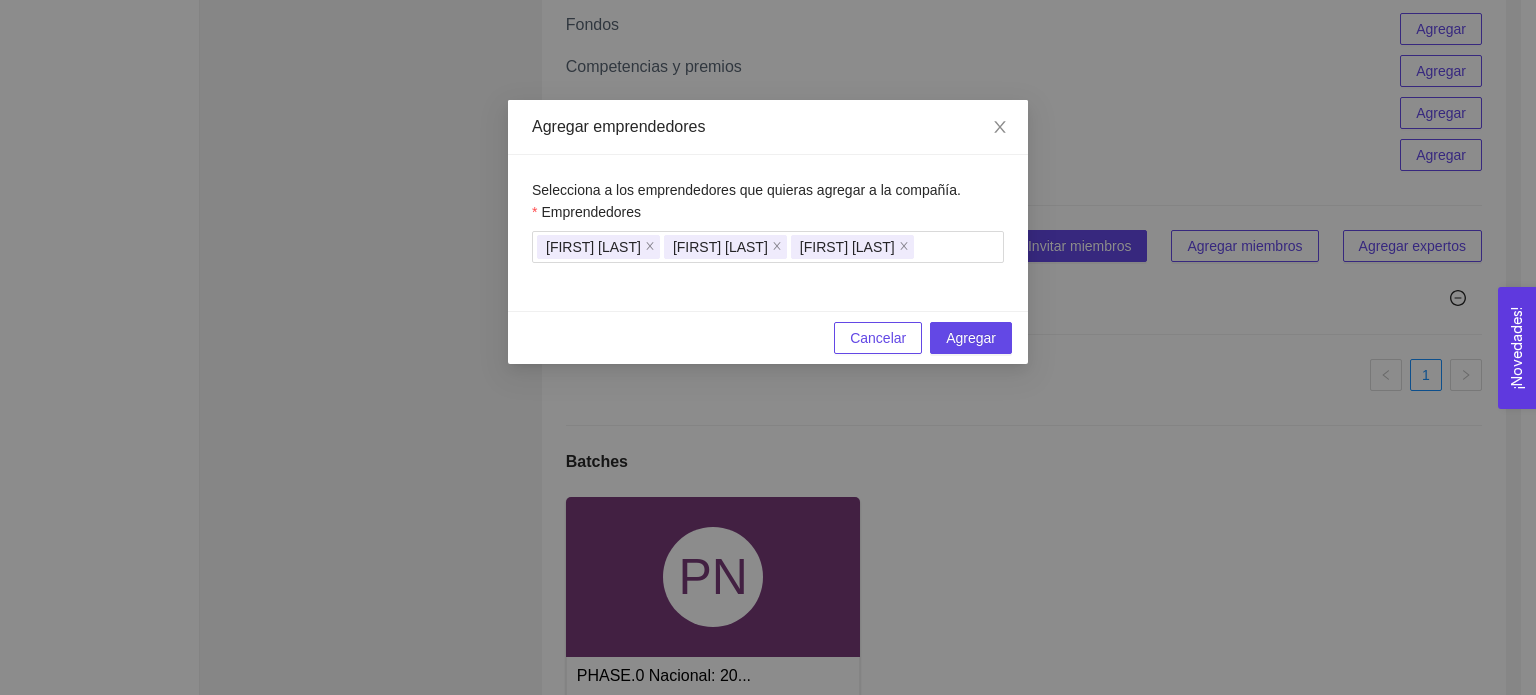 click on "Agregar emprendedores Selecciona a los emprendedores que quieras agregar a la compañía. Emprendedores Arlen Aguirre Narváez Jacobo Schmal Abdo María Fernanda Daniel Ibarra" at bounding box center [768, 233] 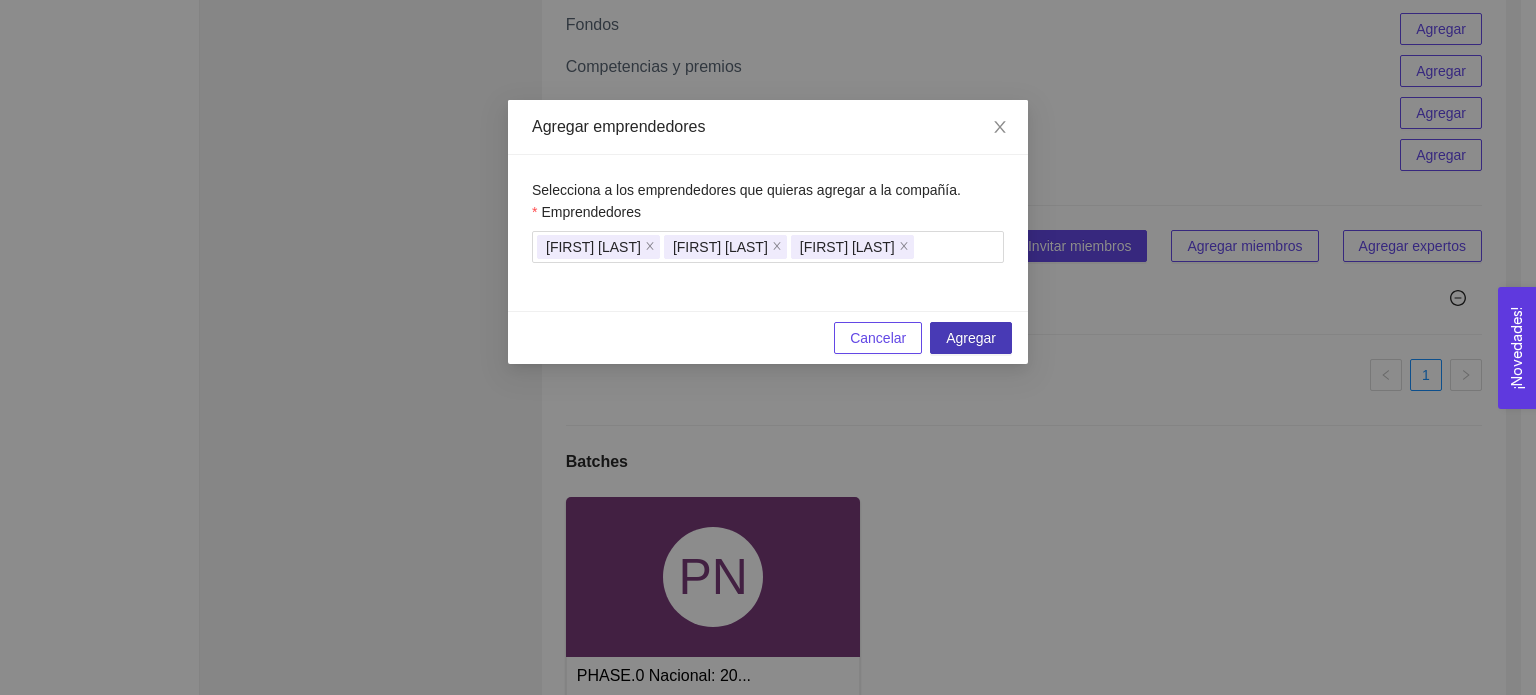 click on "Agregar" at bounding box center (971, 338) 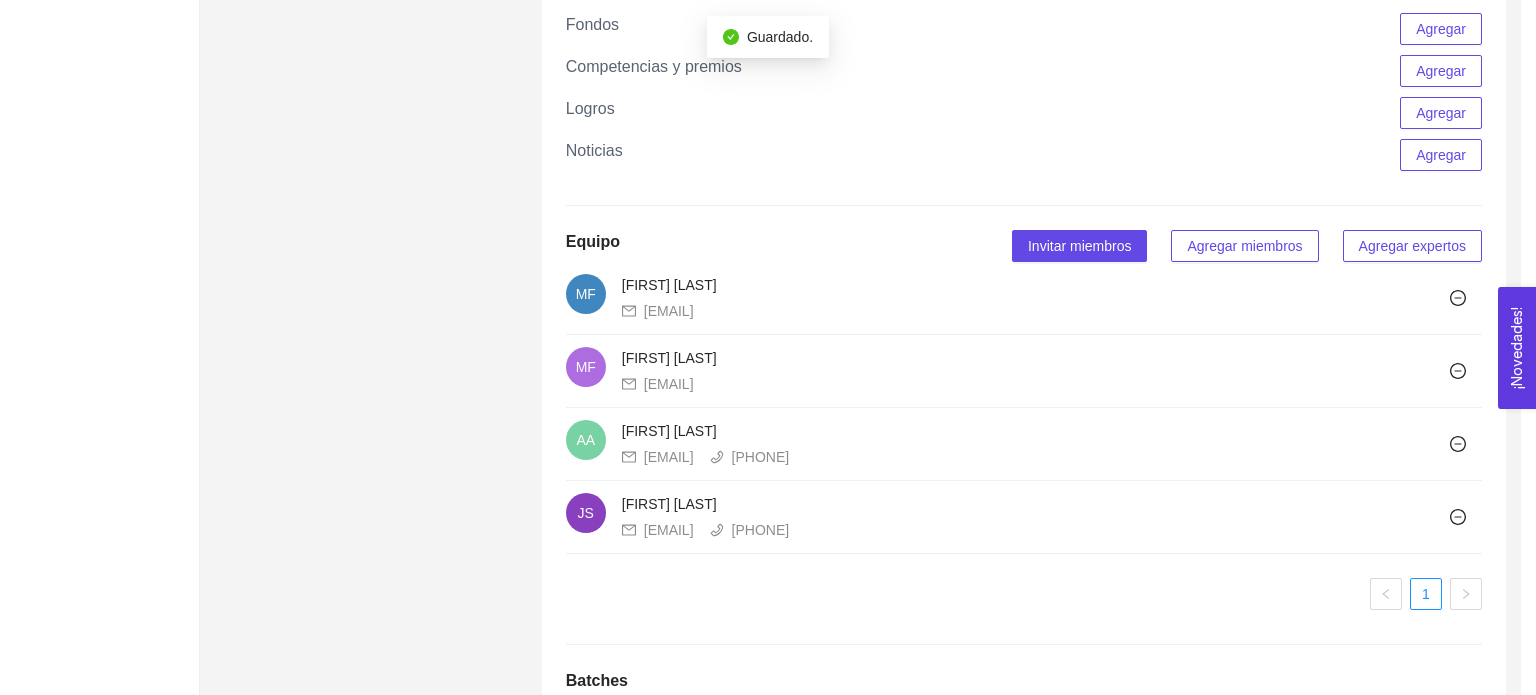 click on "Agregar emprendedores Selecciona a los emprendedores que quieras agregar a la compañía. Emprendedores   Buscar emprendedores Cancelar Agregar" at bounding box center [768, 347] 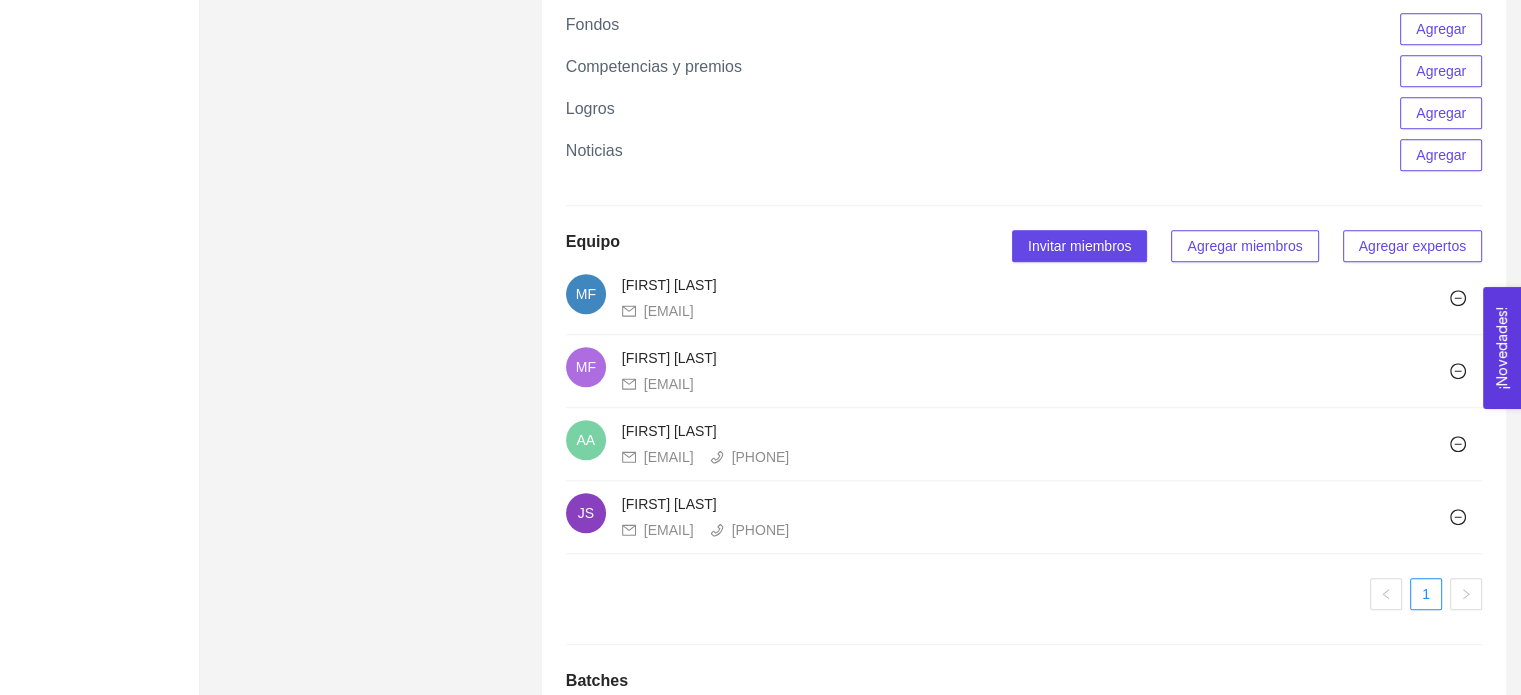 click on "Programas Compañías Expertos Calendario" at bounding box center (99, -105) 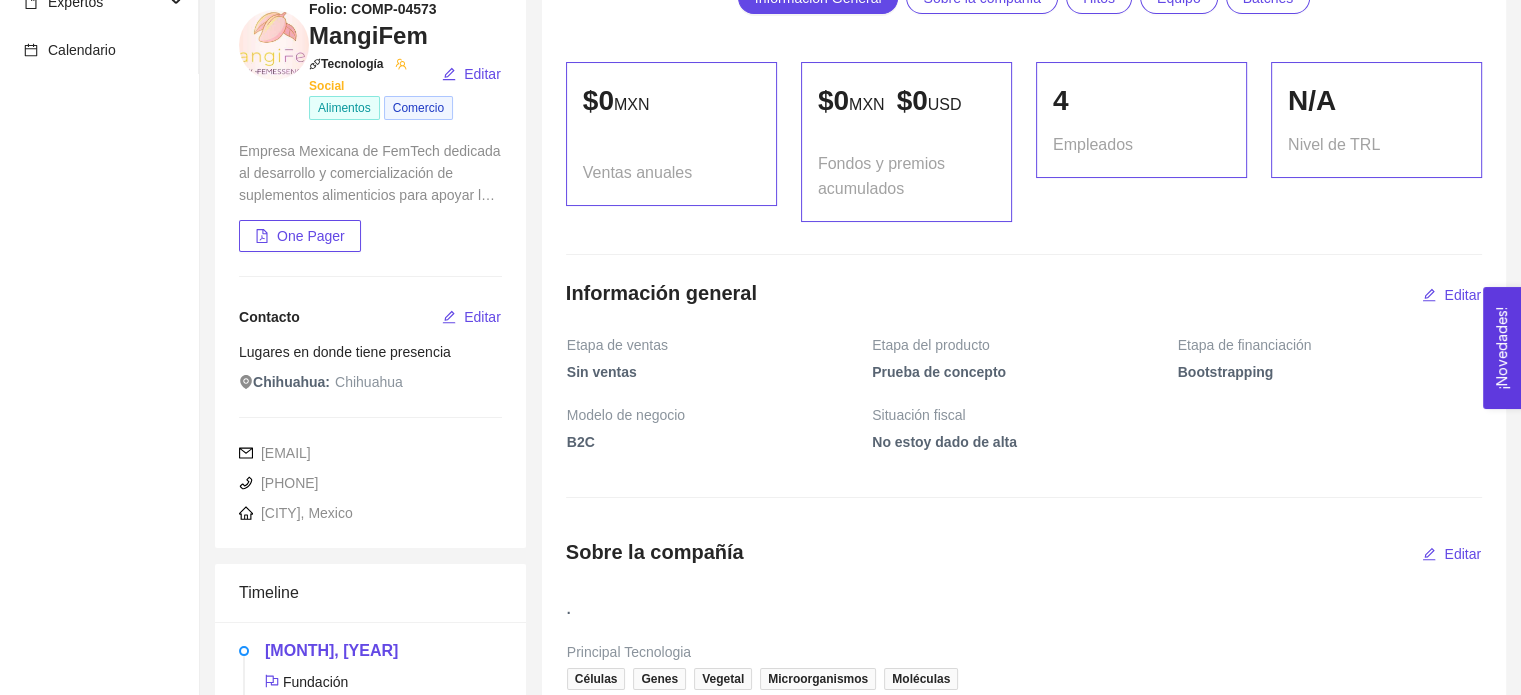 scroll, scrollTop: 182, scrollLeft: 0, axis: vertical 